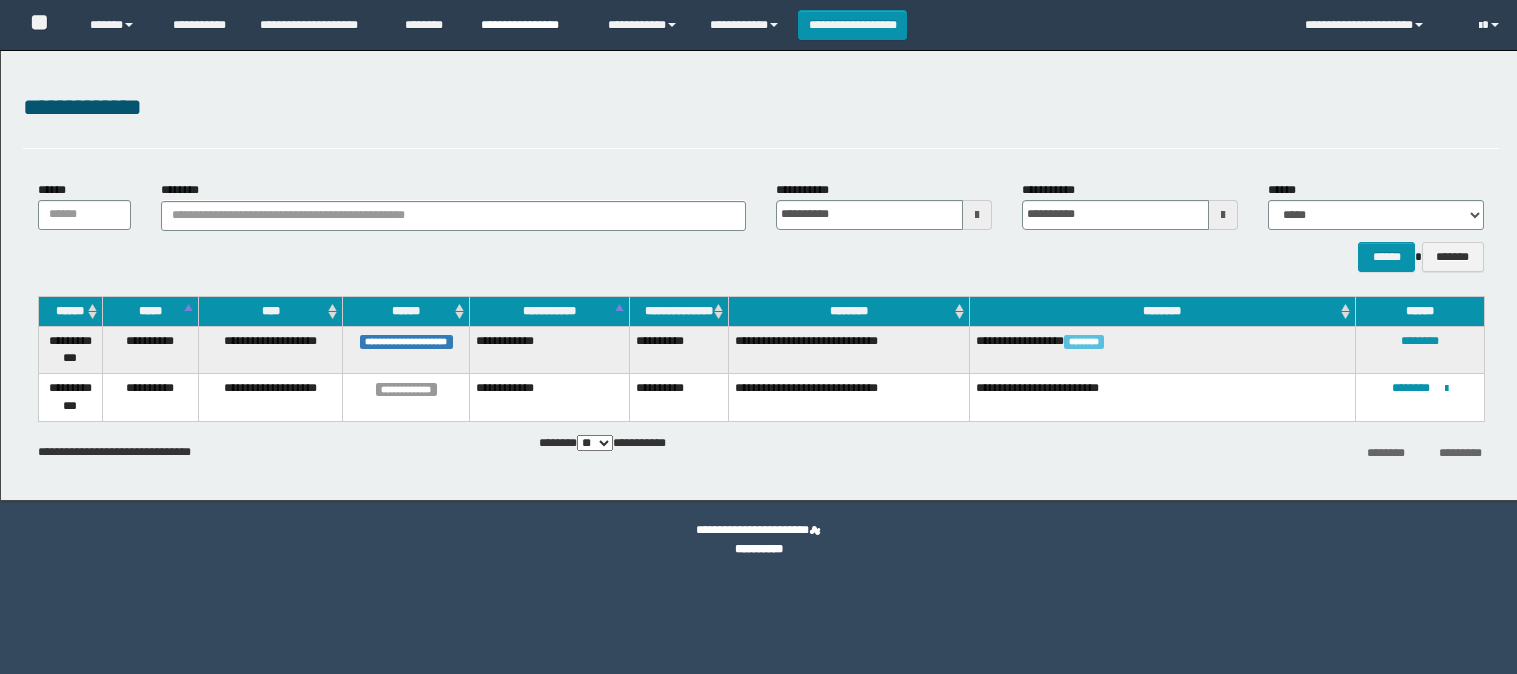 scroll, scrollTop: 0, scrollLeft: 0, axis: both 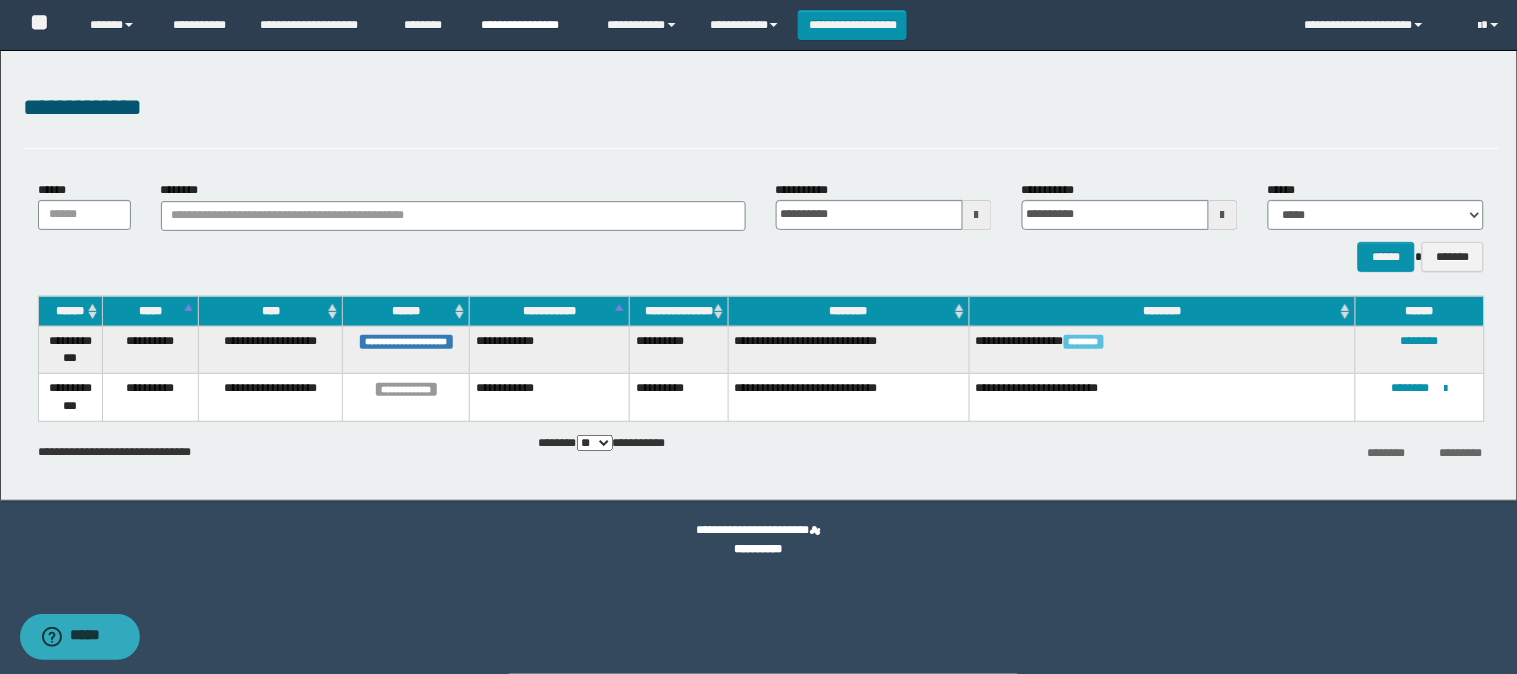 click on "**********" at bounding box center (529, 25) 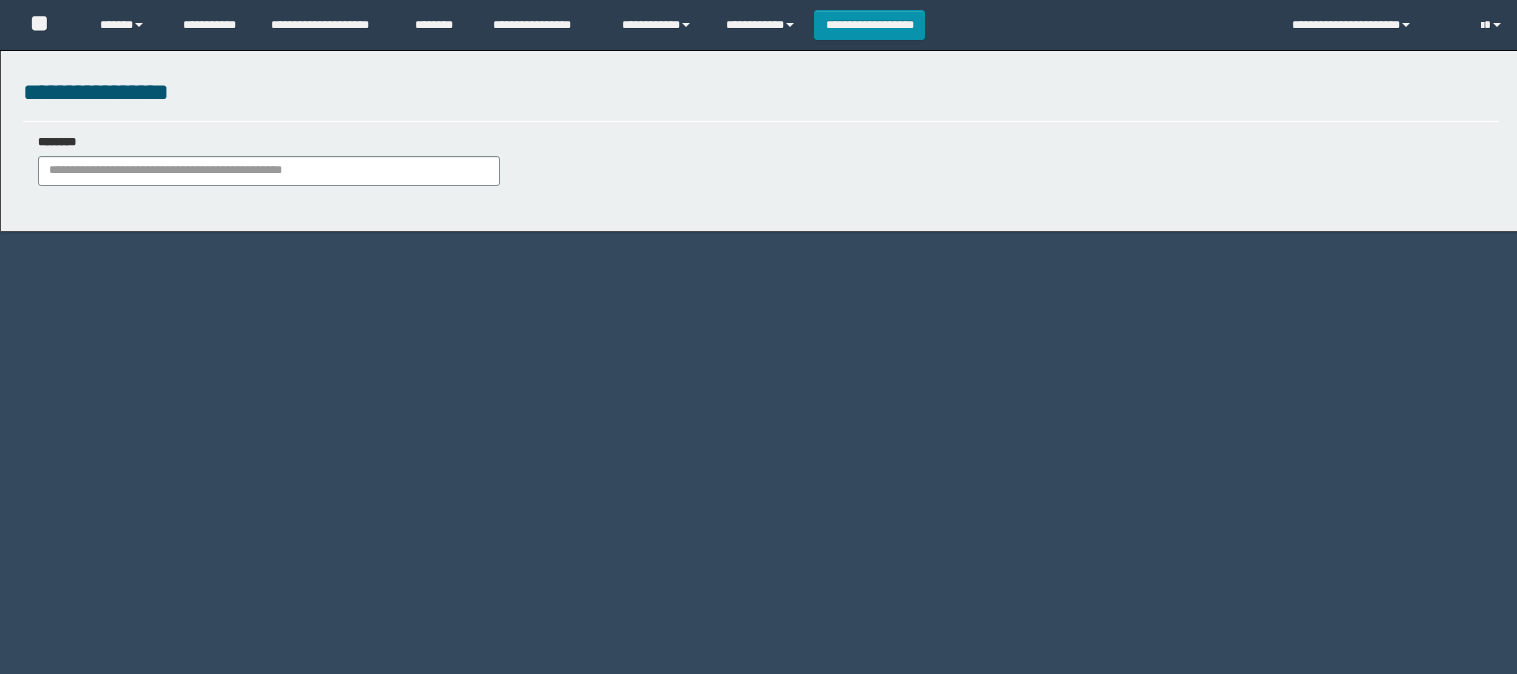 scroll, scrollTop: 0, scrollLeft: 0, axis: both 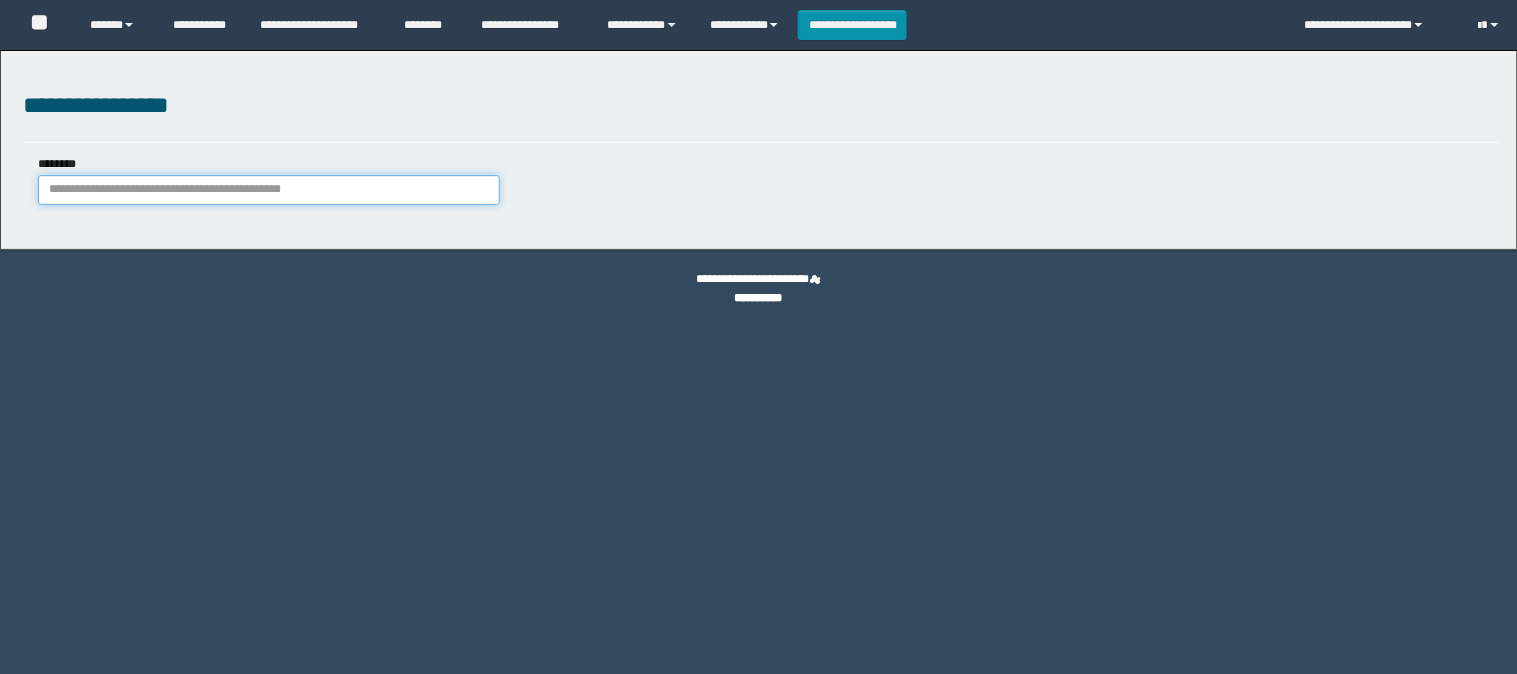 click on "********" at bounding box center (269, 190) 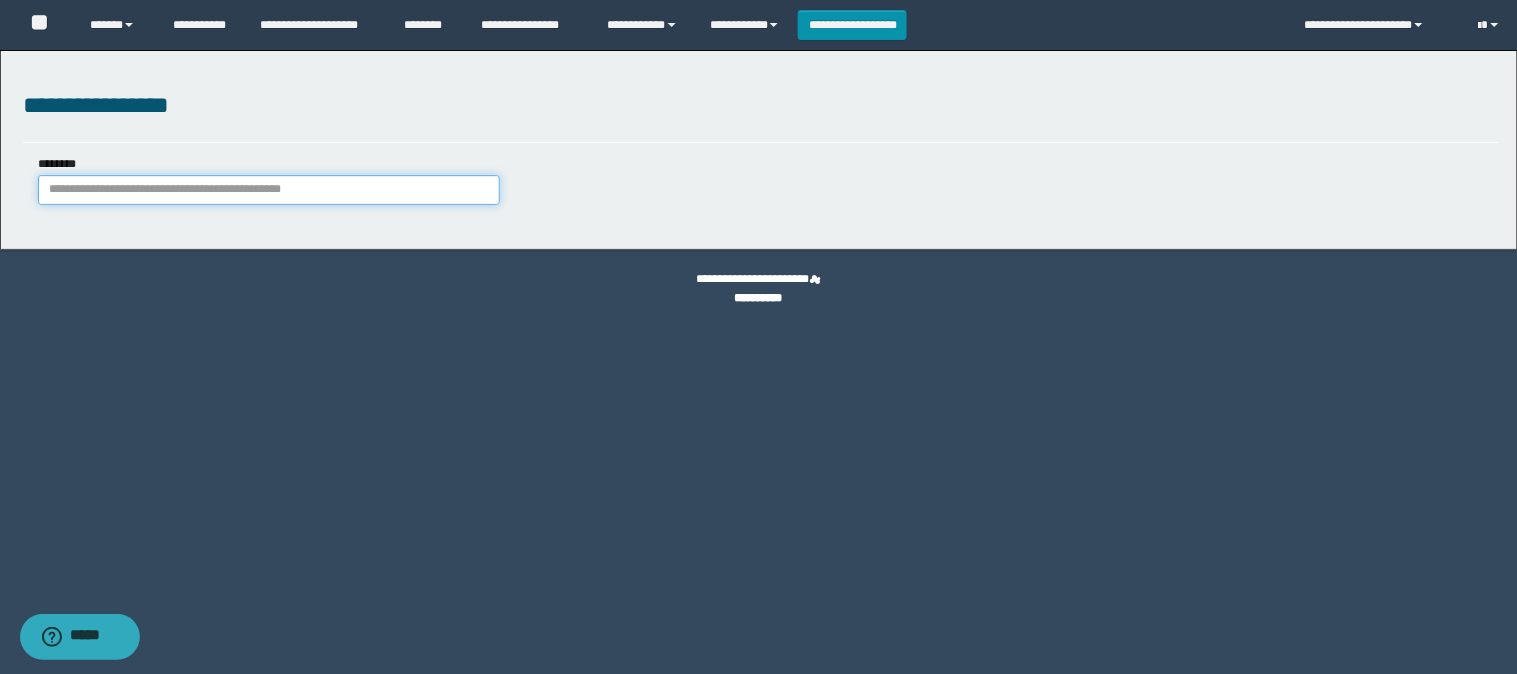 paste on "**********" 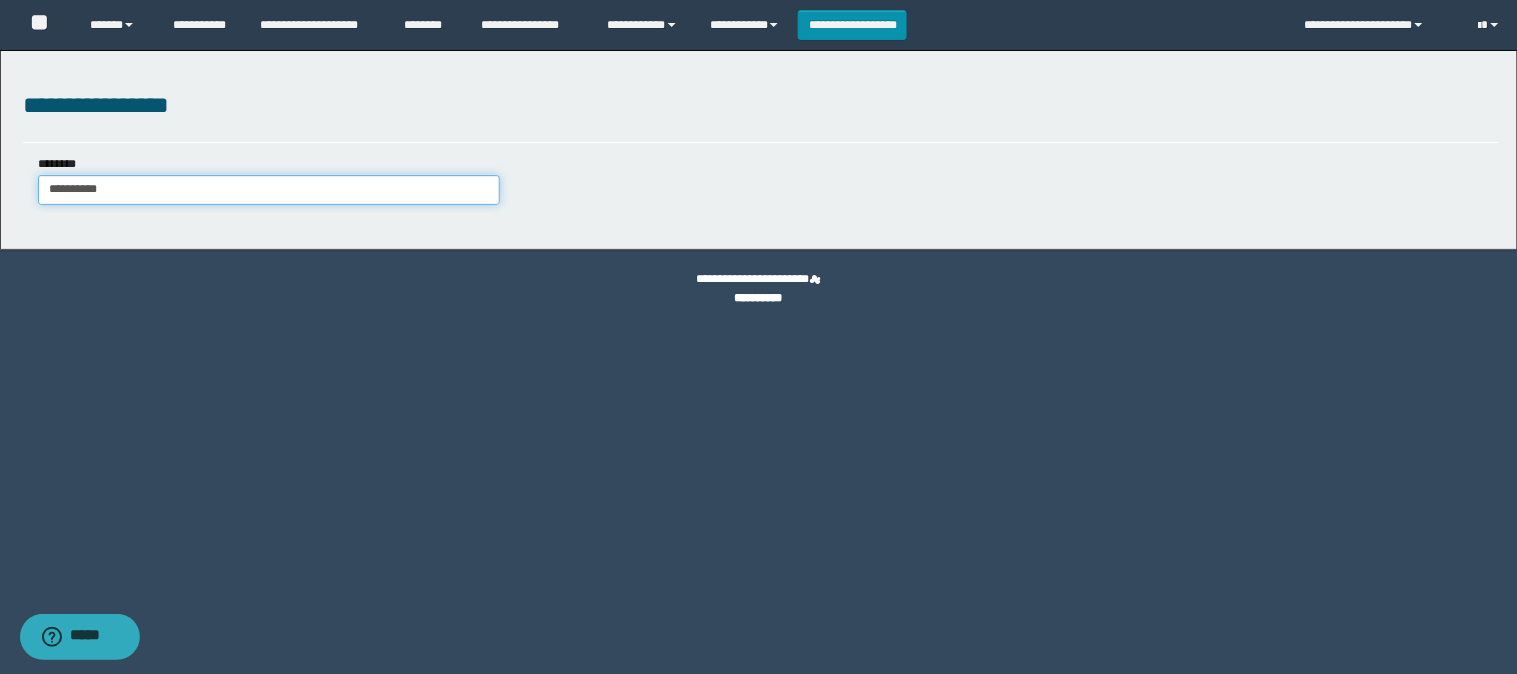 type on "**********" 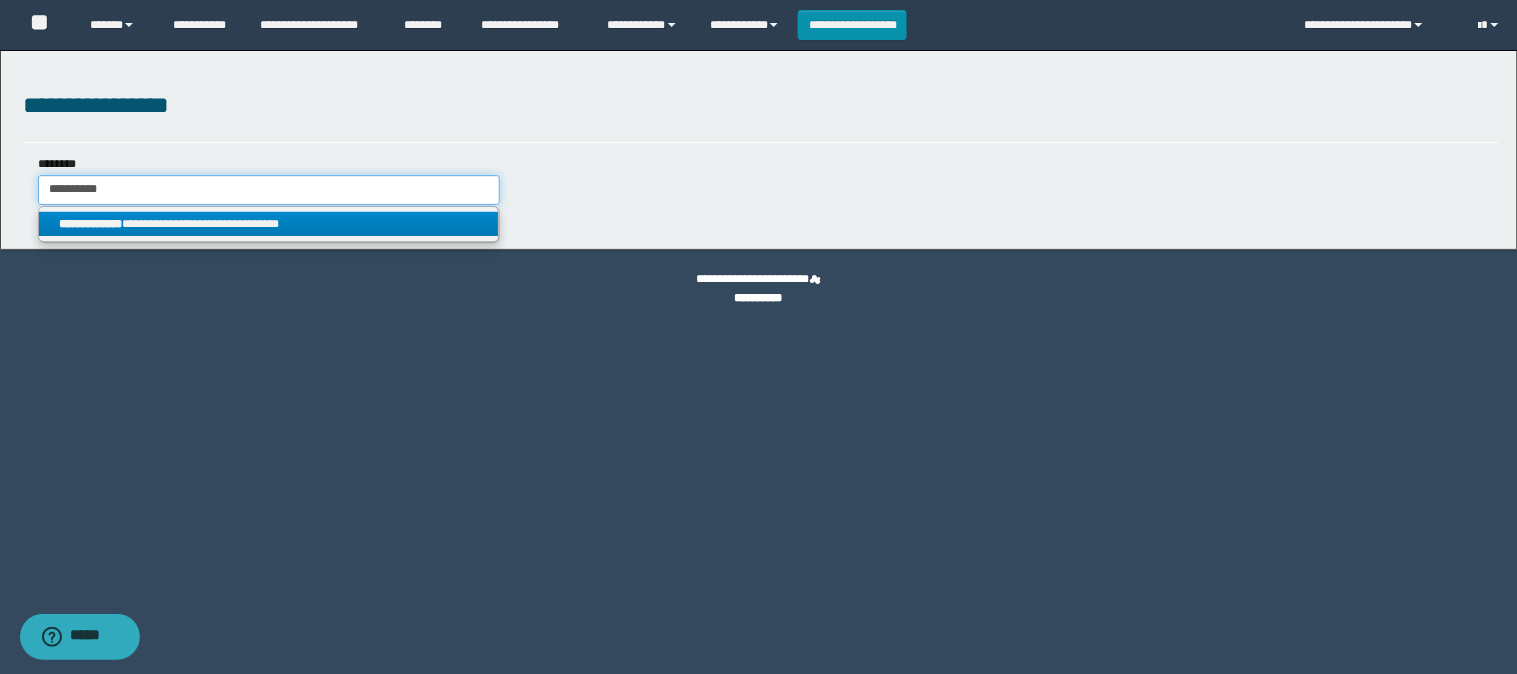 type on "**********" 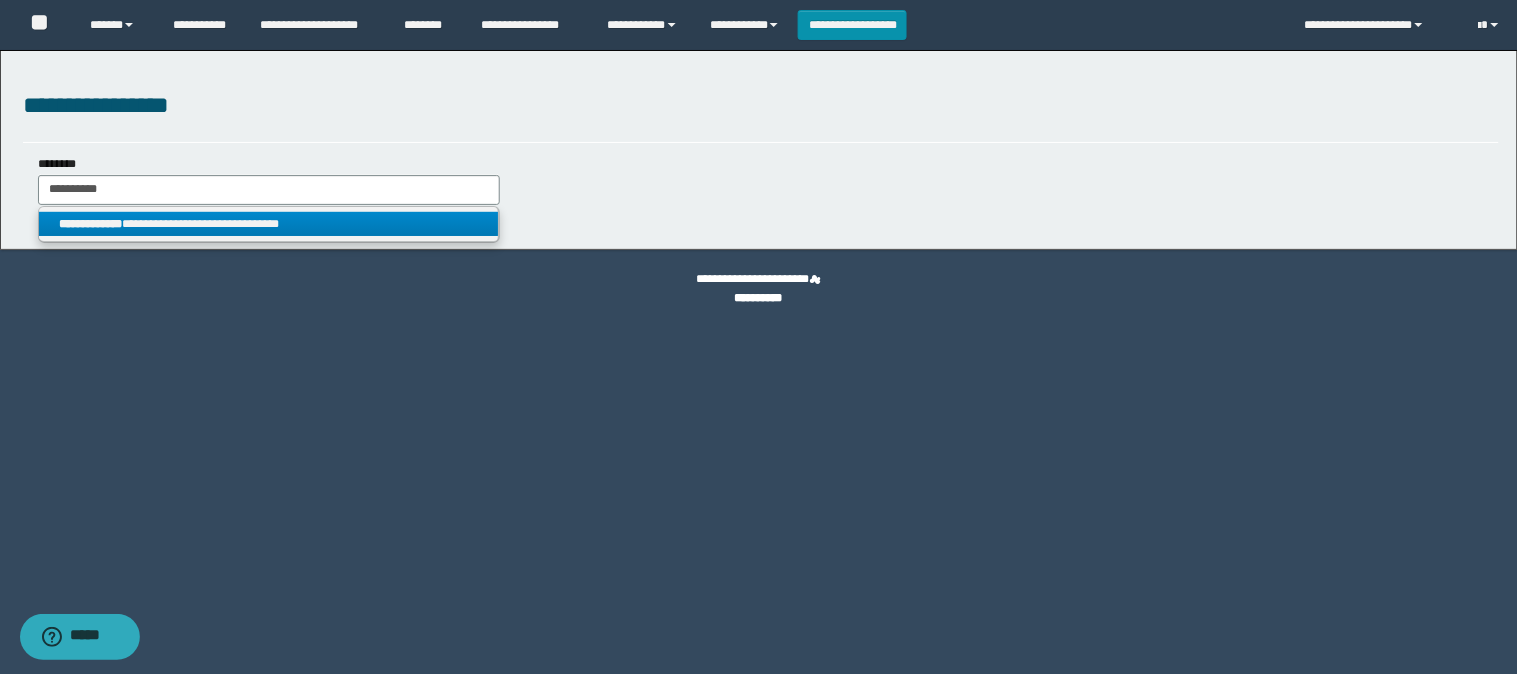 click on "**********" at bounding box center (269, 224) 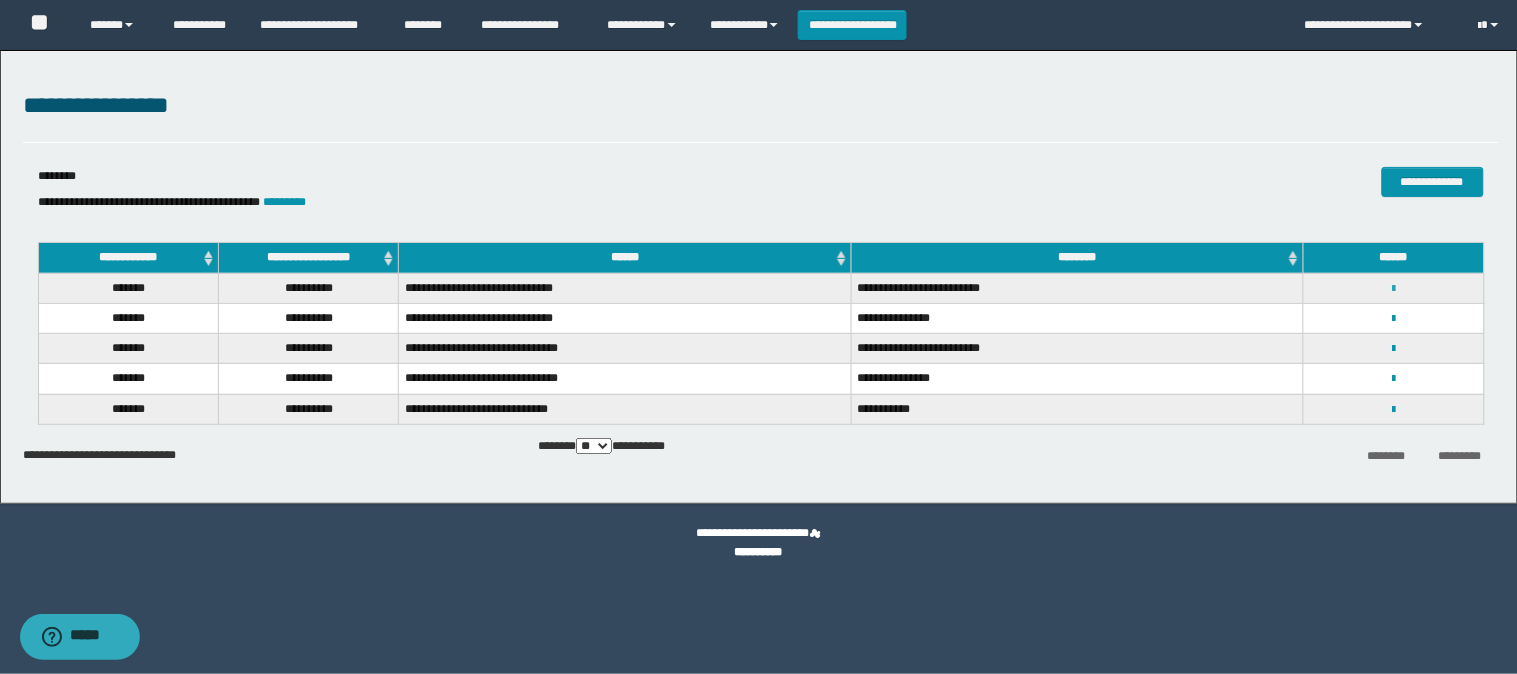 click at bounding box center [1393, 289] 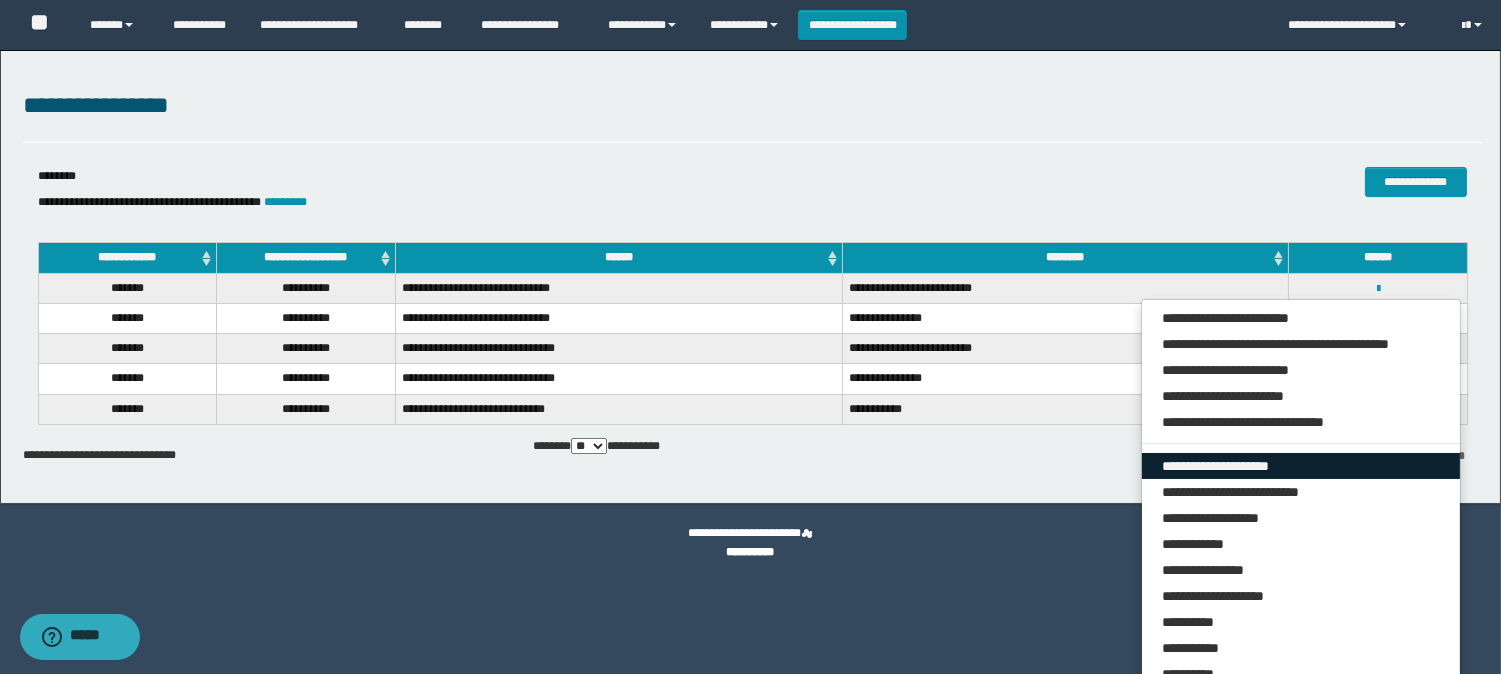 click on "**********" at bounding box center [1301, 466] 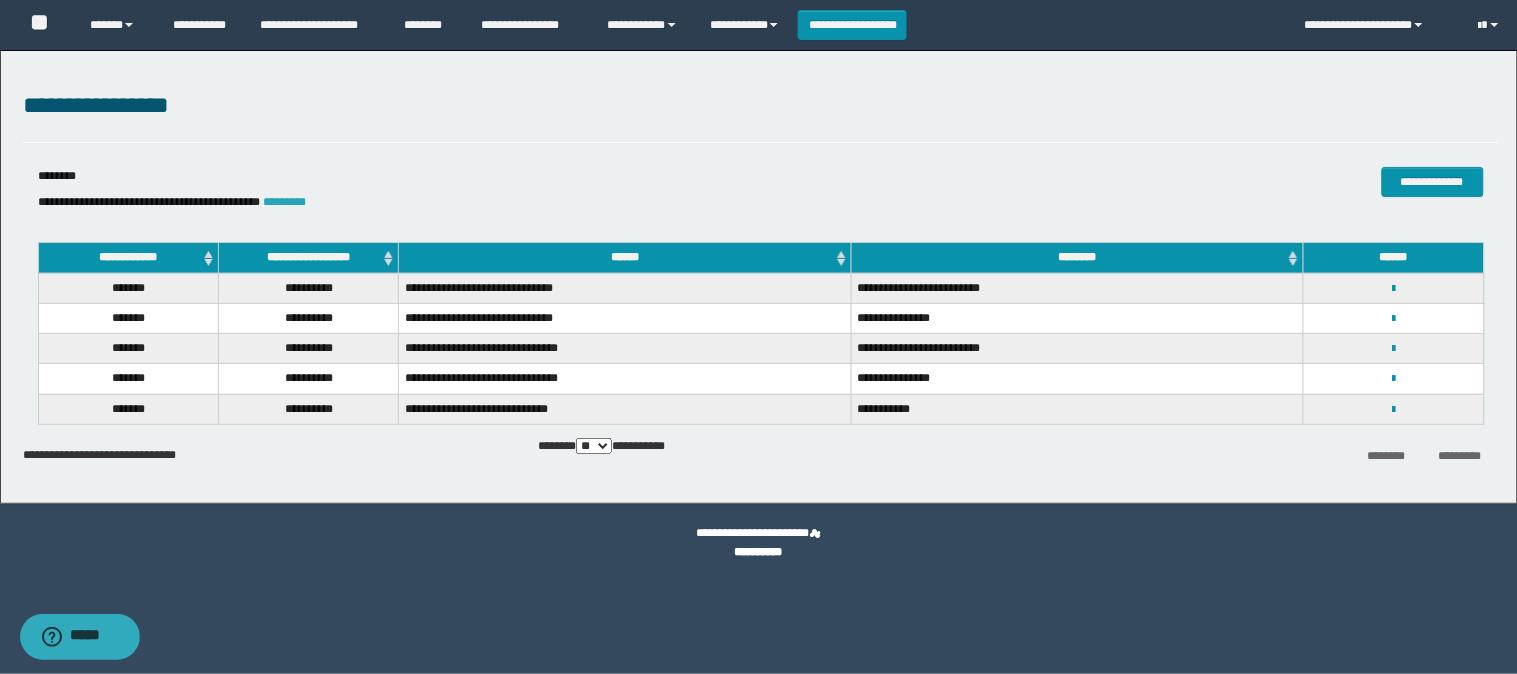 click on "*********" at bounding box center (285, 202) 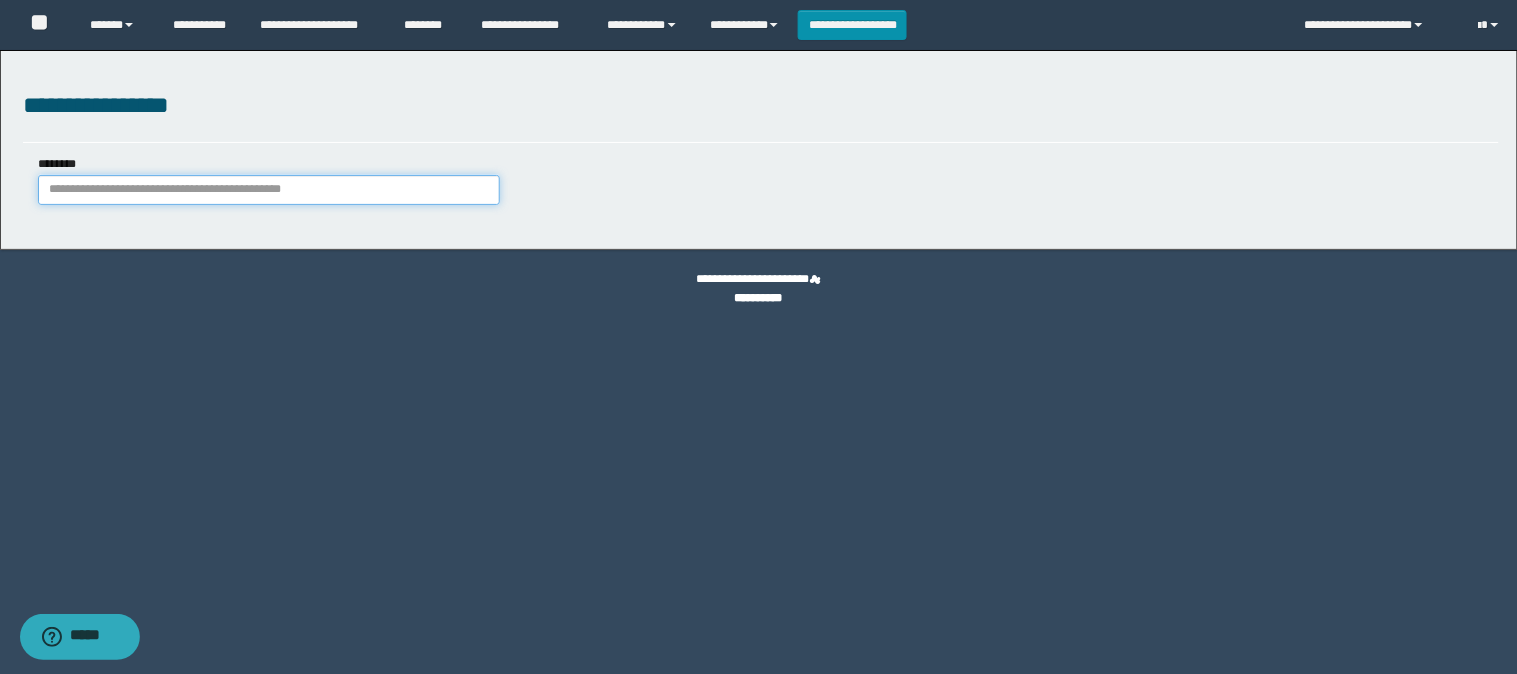 click on "********" at bounding box center [269, 190] 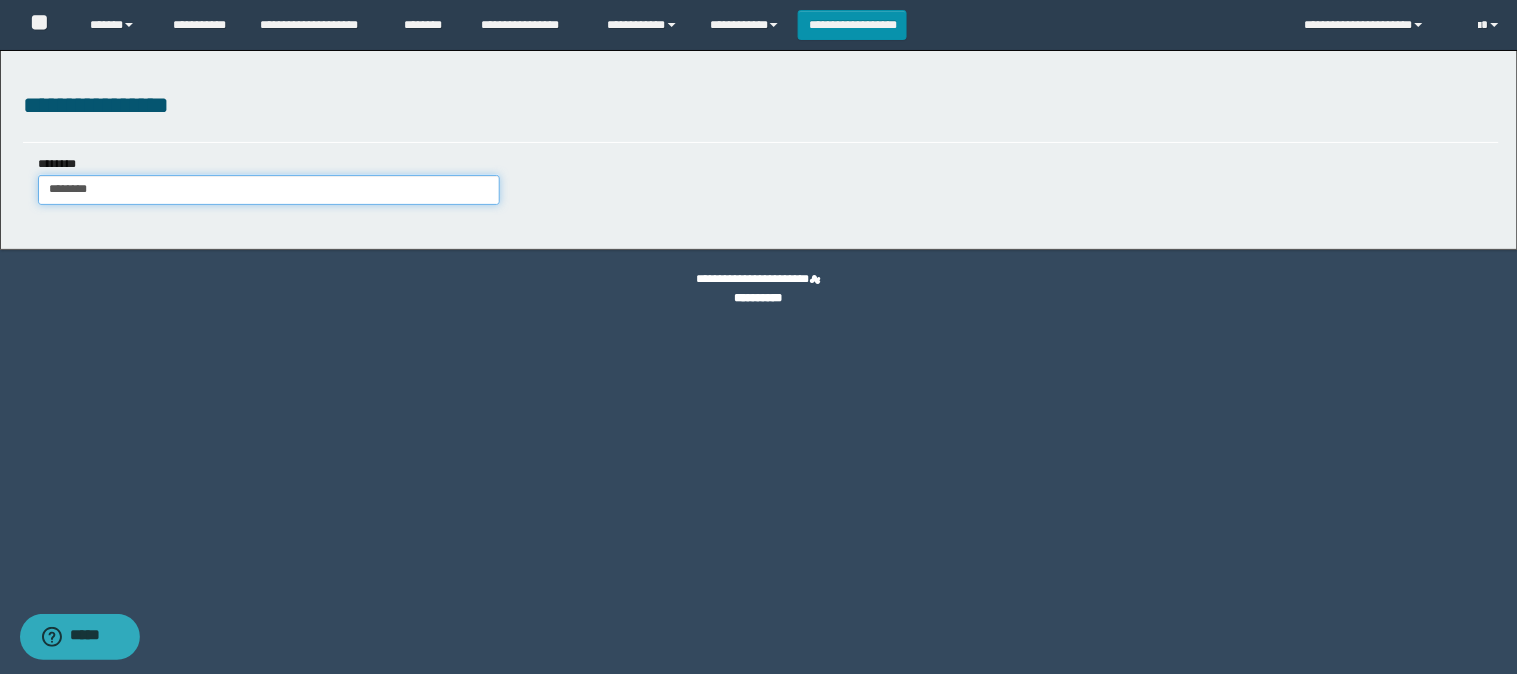 type on "********" 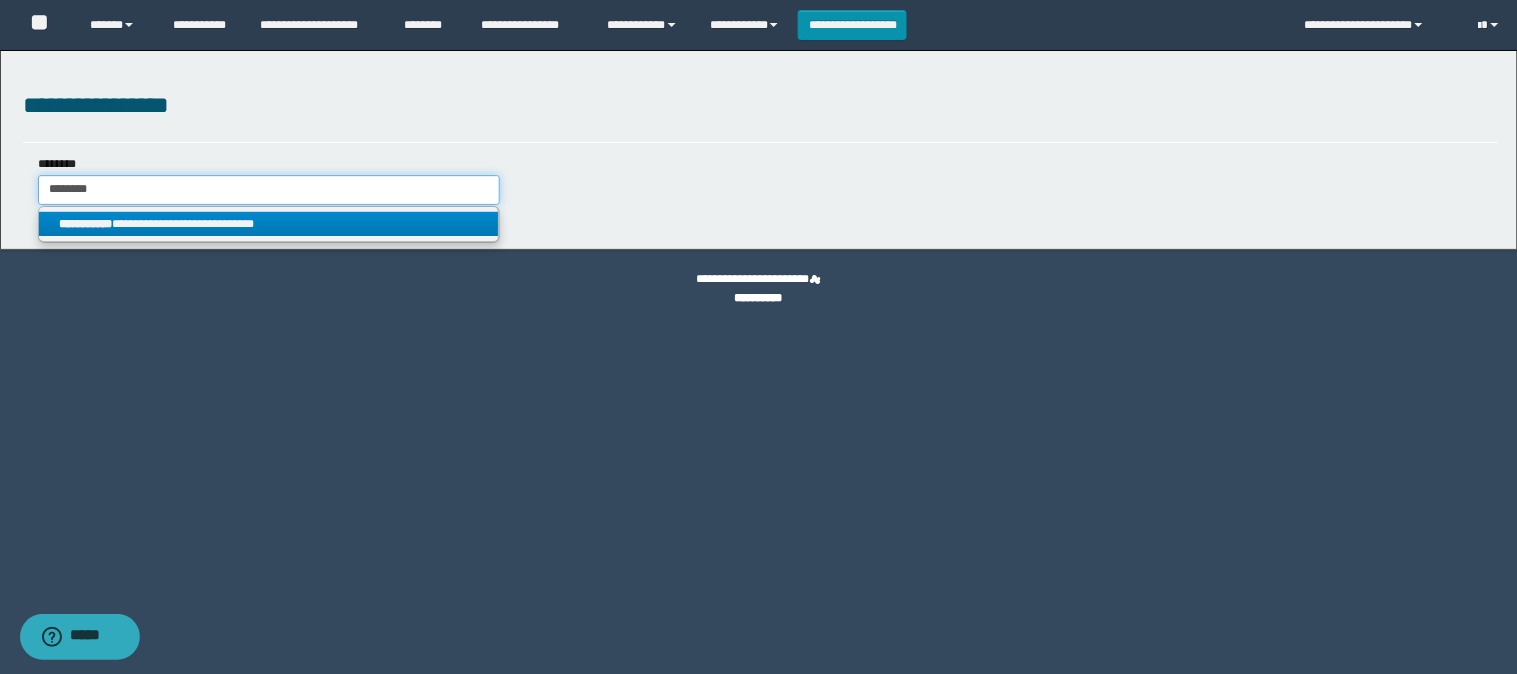 type on "********" 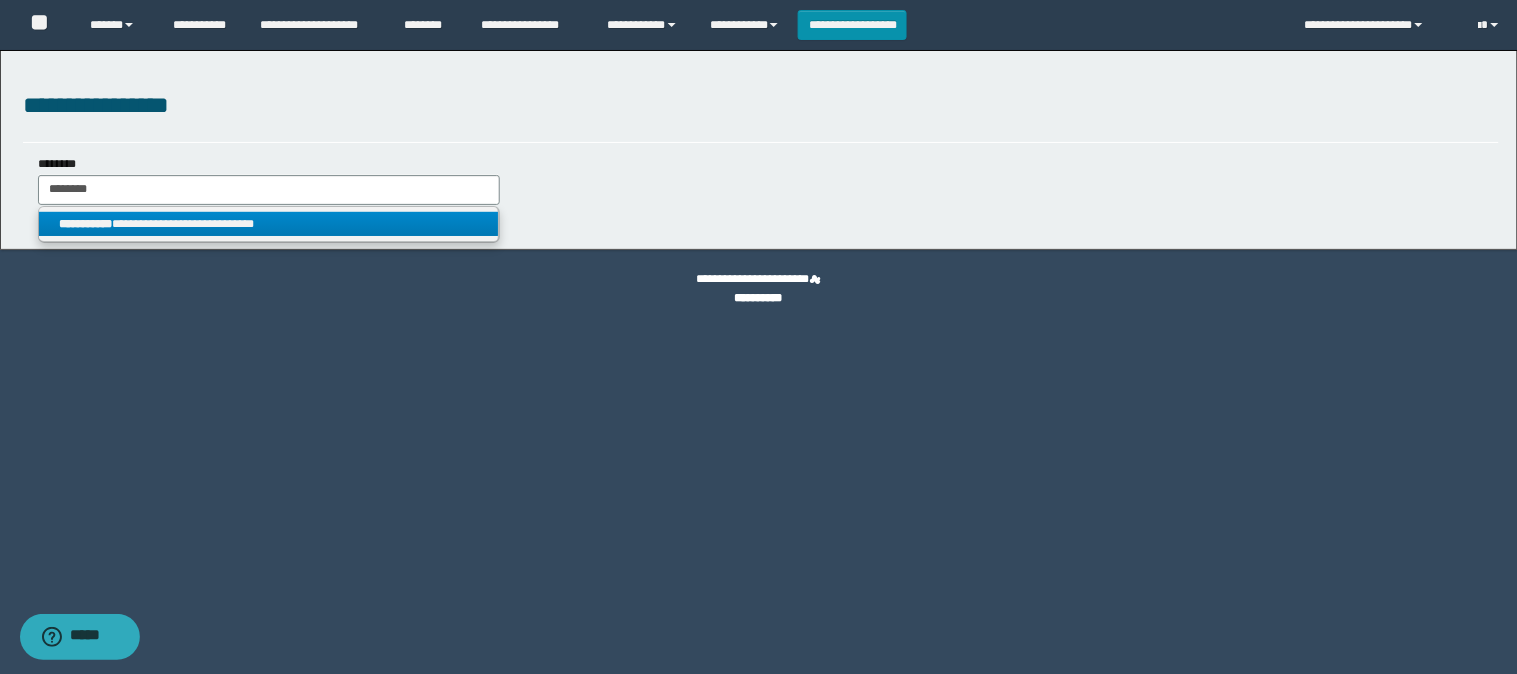 click on "**********" at bounding box center (269, 224) 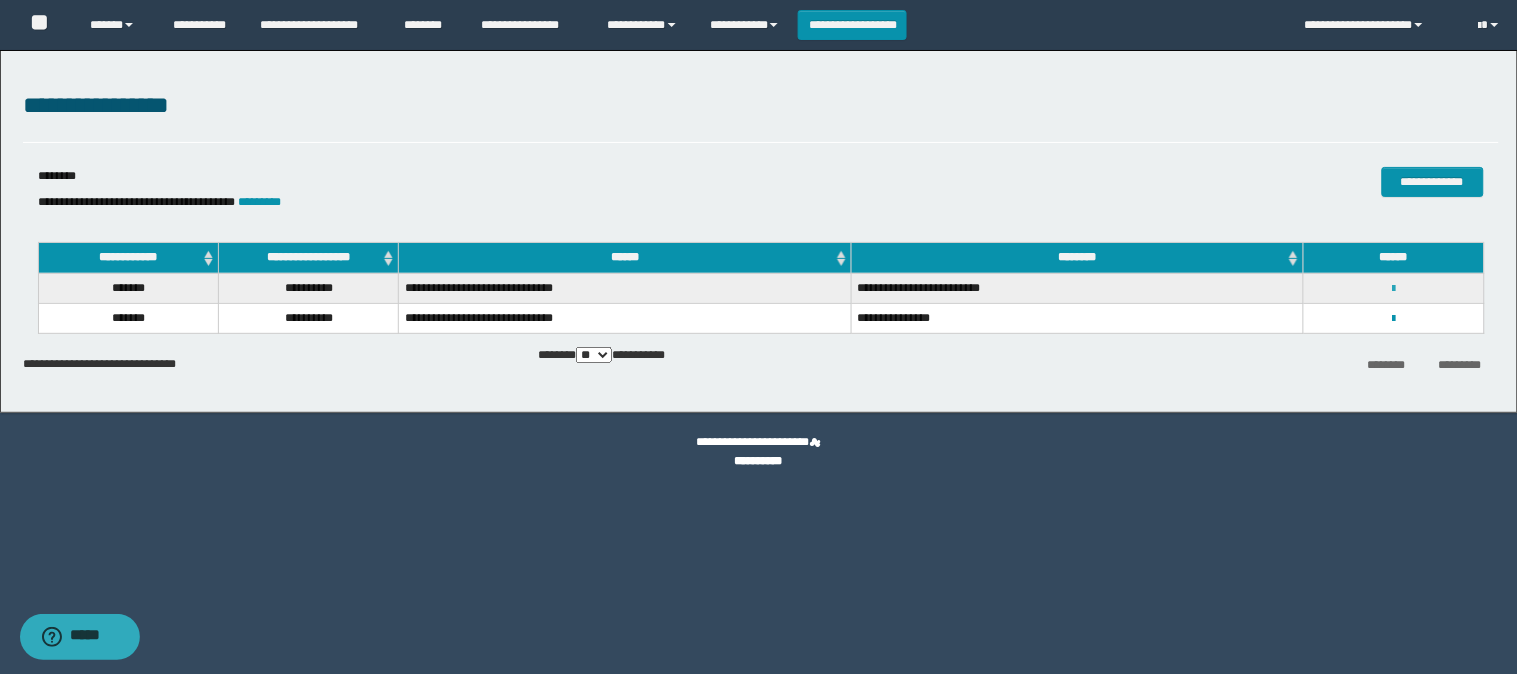 click at bounding box center [1393, 289] 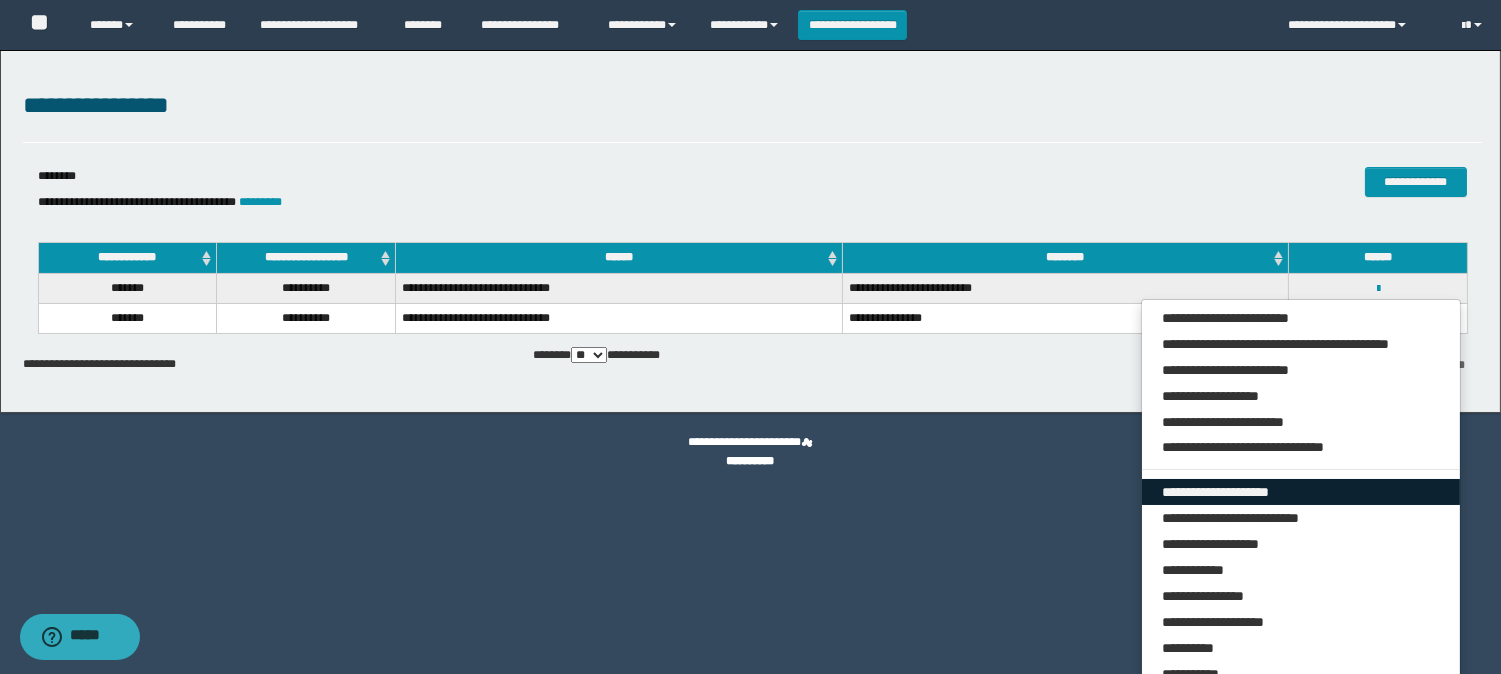 click on "**********" at bounding box center (1301, 492) 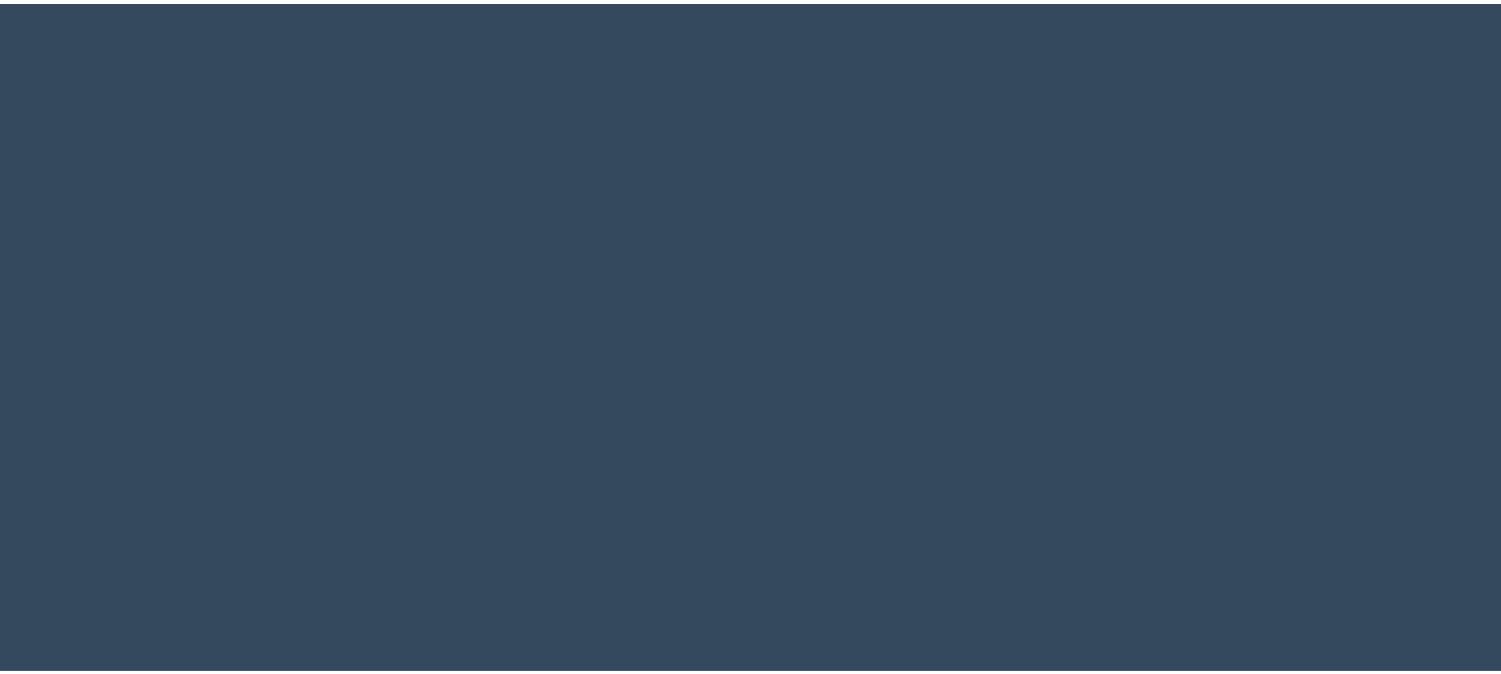 scroll, scrollTop: 0, scrollLeft: 0, axis: both 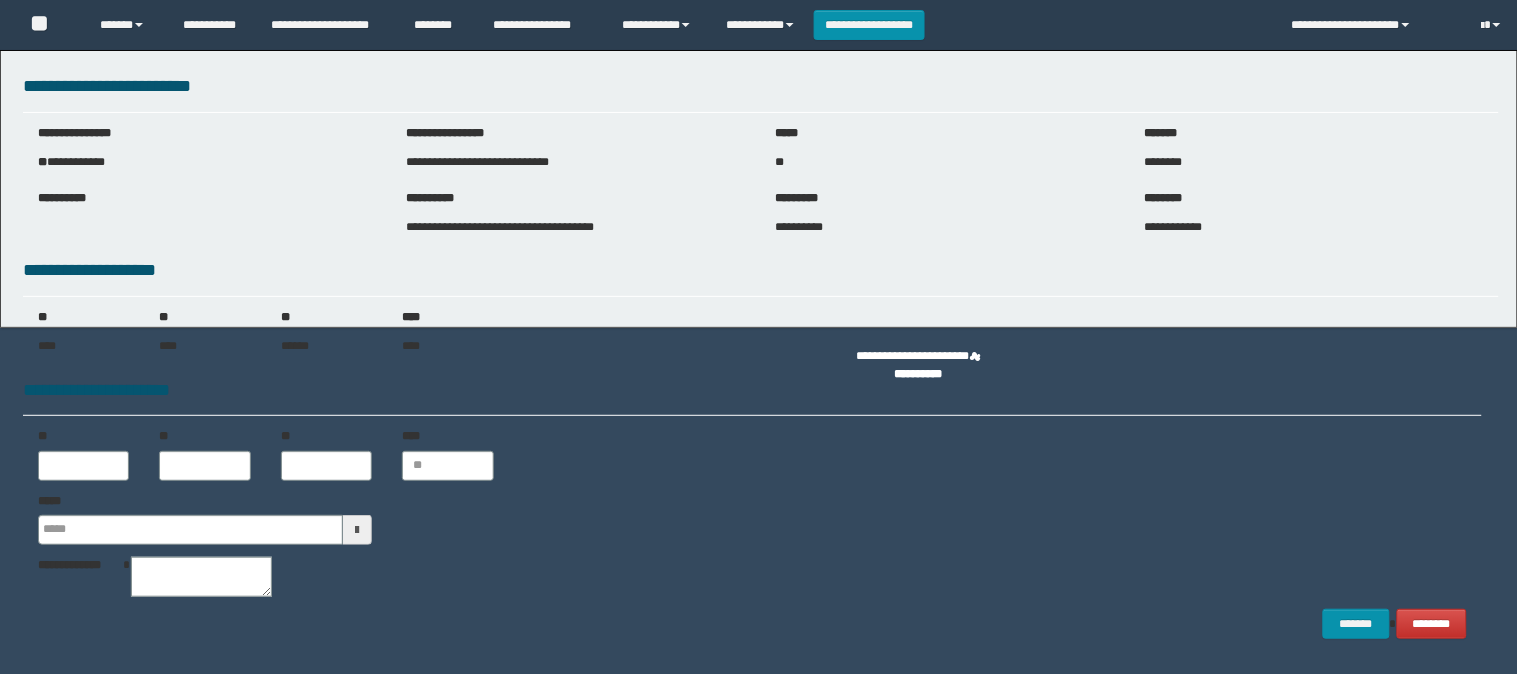 type 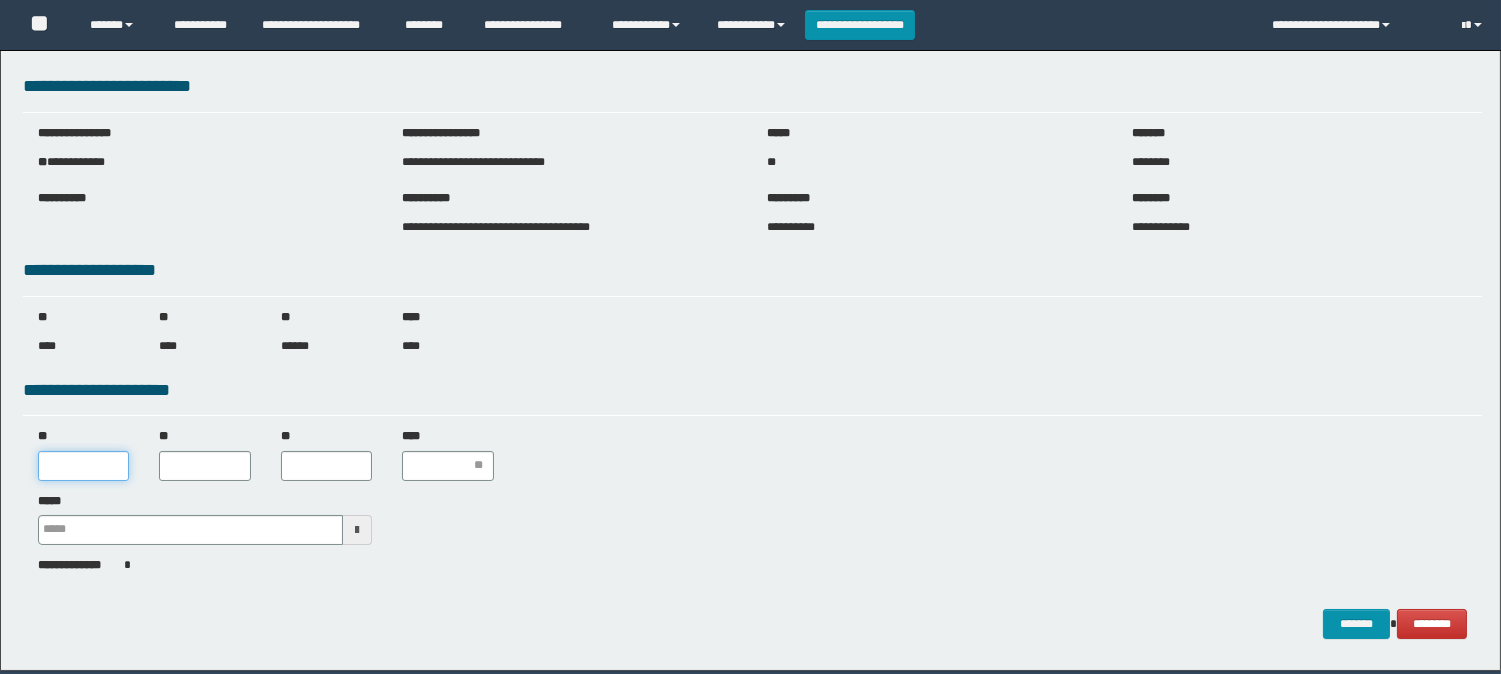 click on "**" at bounding box center [84, 466] 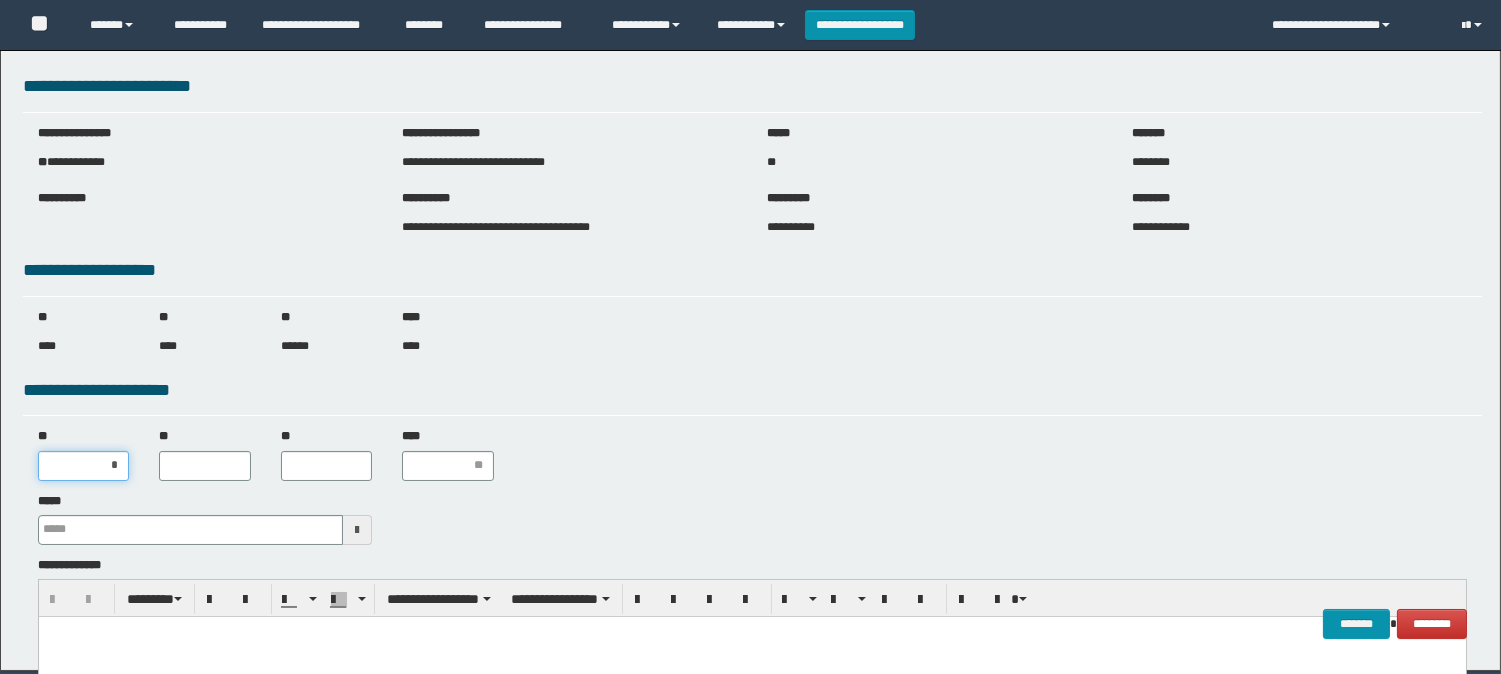 type on "**" 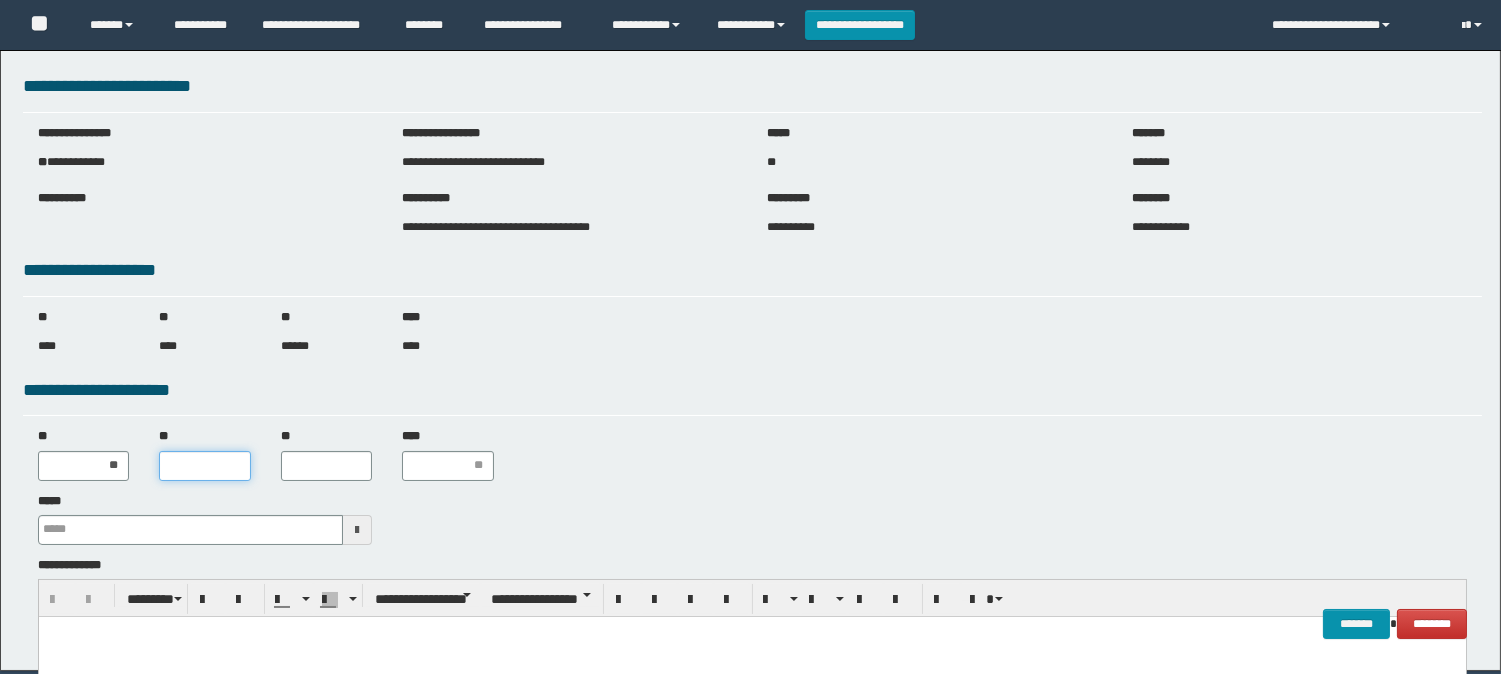 scroll, scrollTop: 0, scrollLeft: 0, axis: both 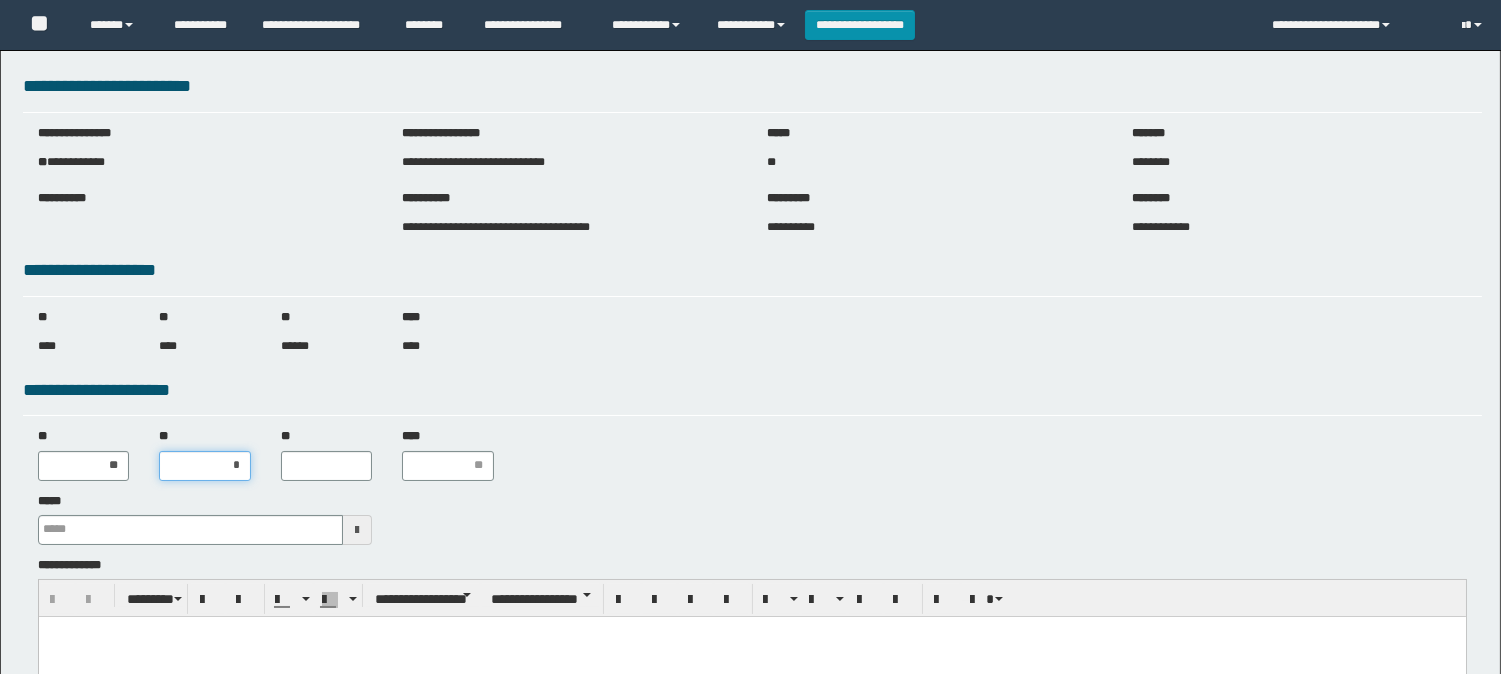 type on "**" 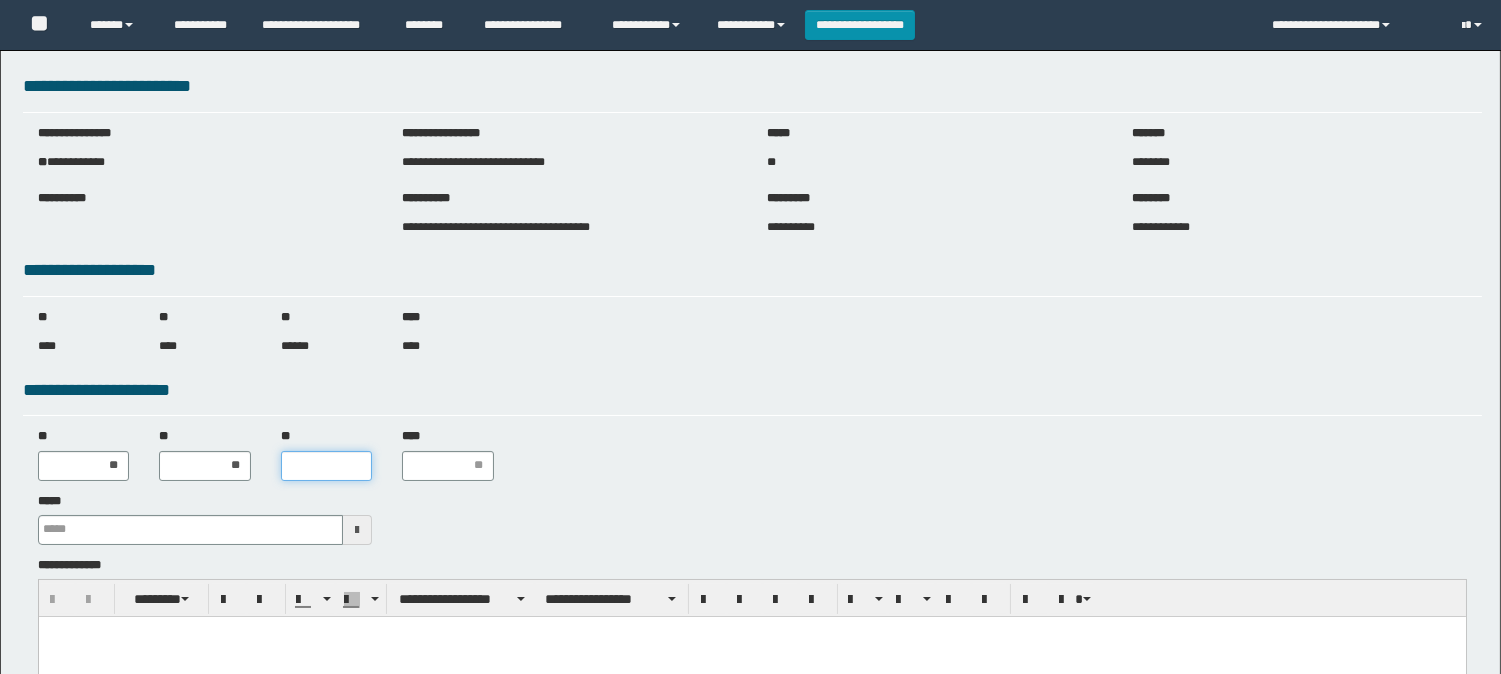 scroll, scrollTop: 0, scrollLeft: 0, axis: both 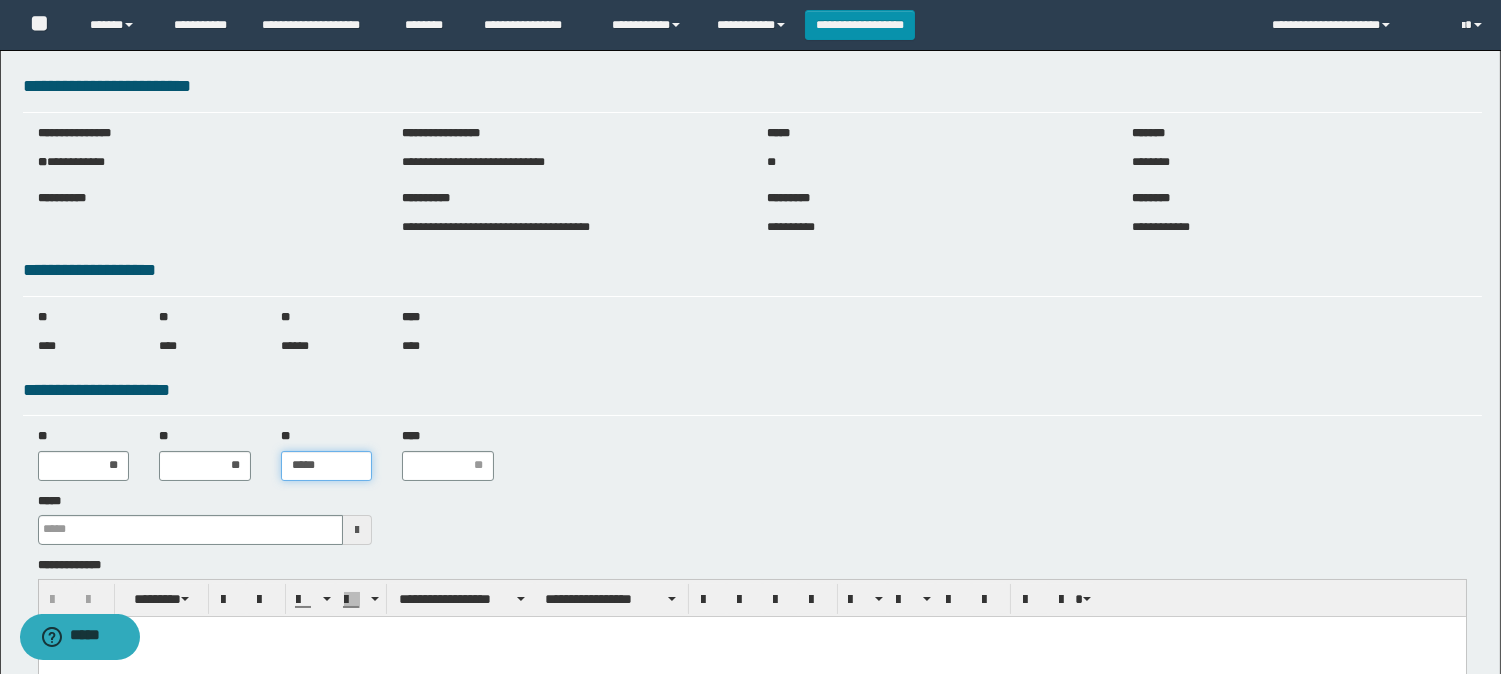 type on "******" 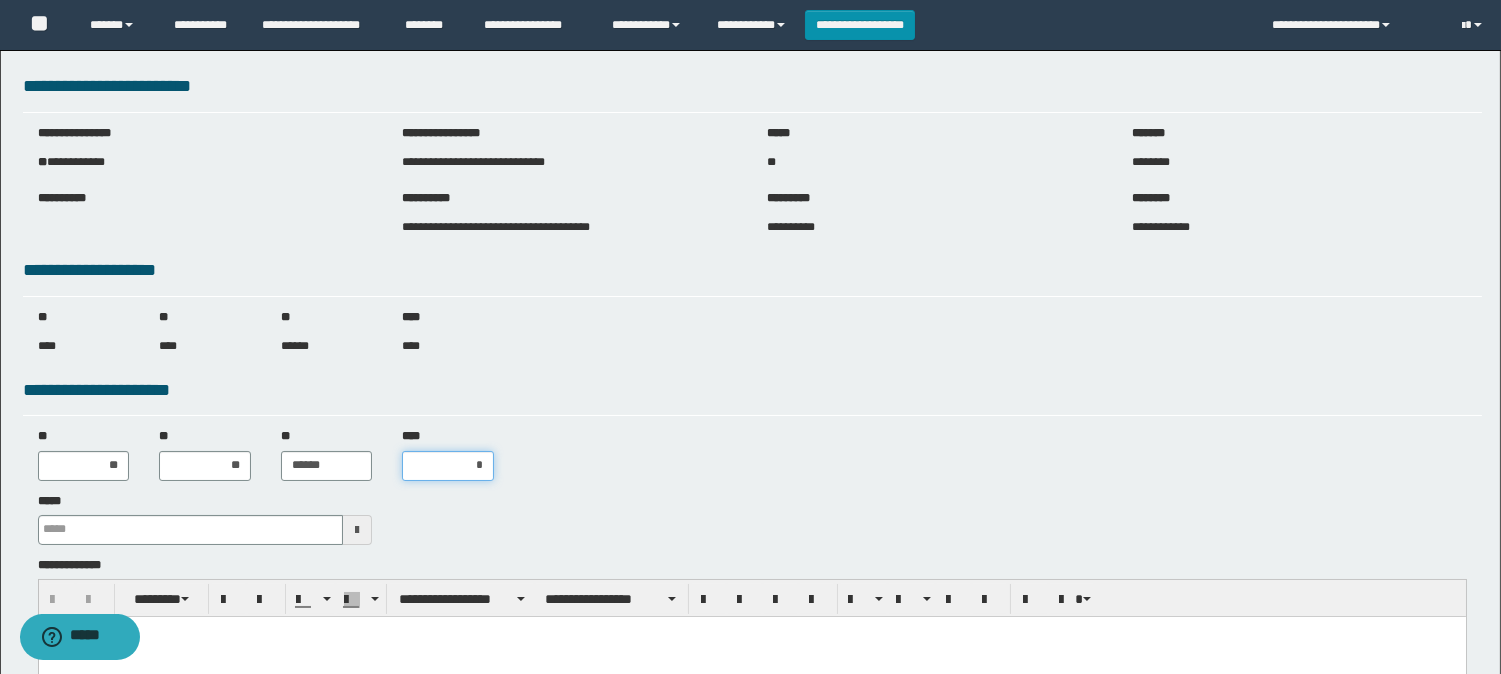 type on "**" 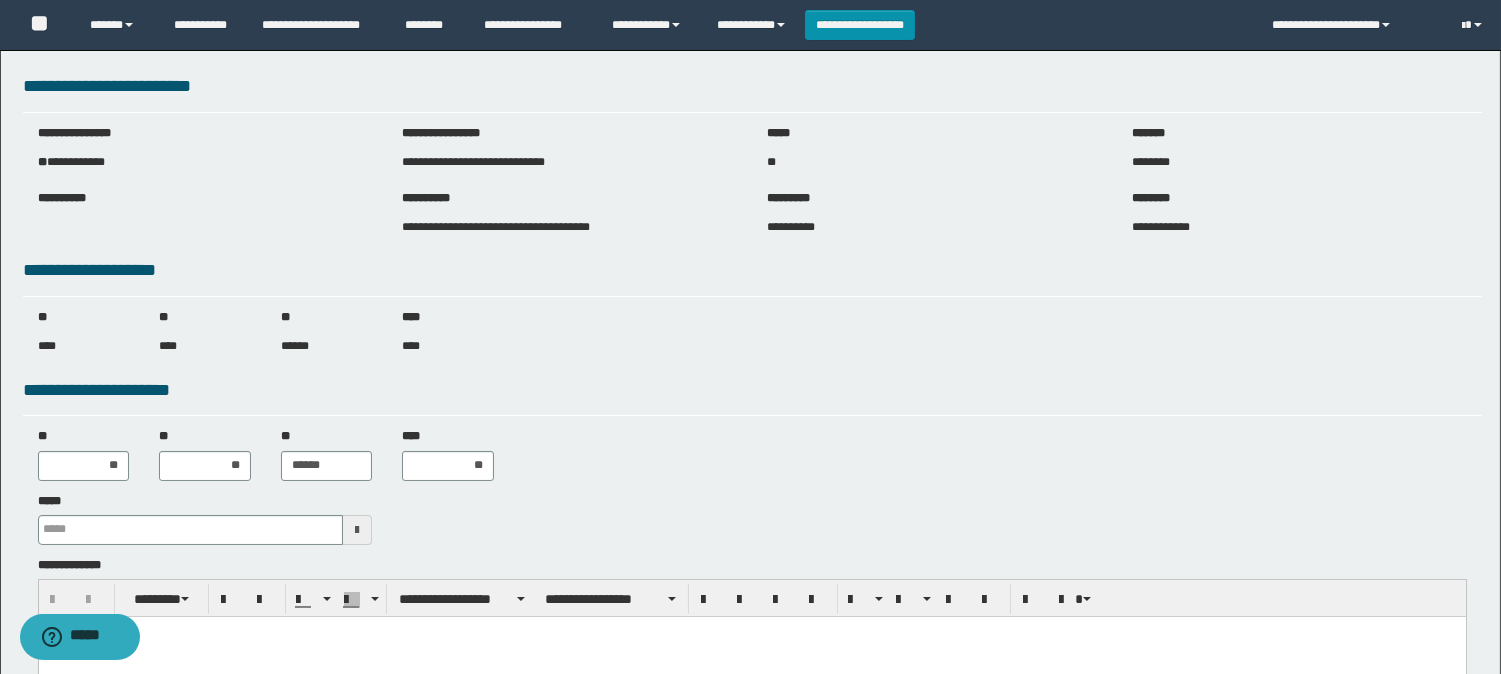 click at bounding box center [357, 530] 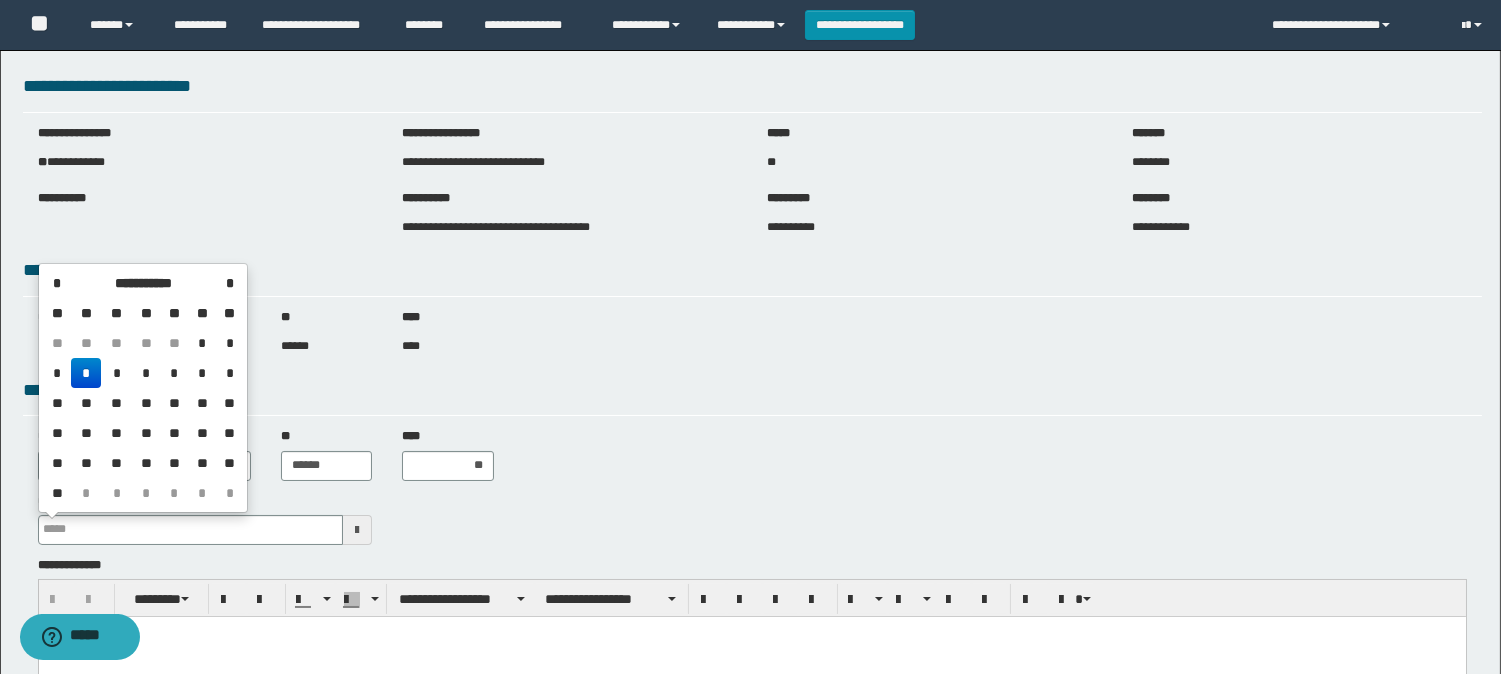 click on "*" at bounding box center [85, 373] 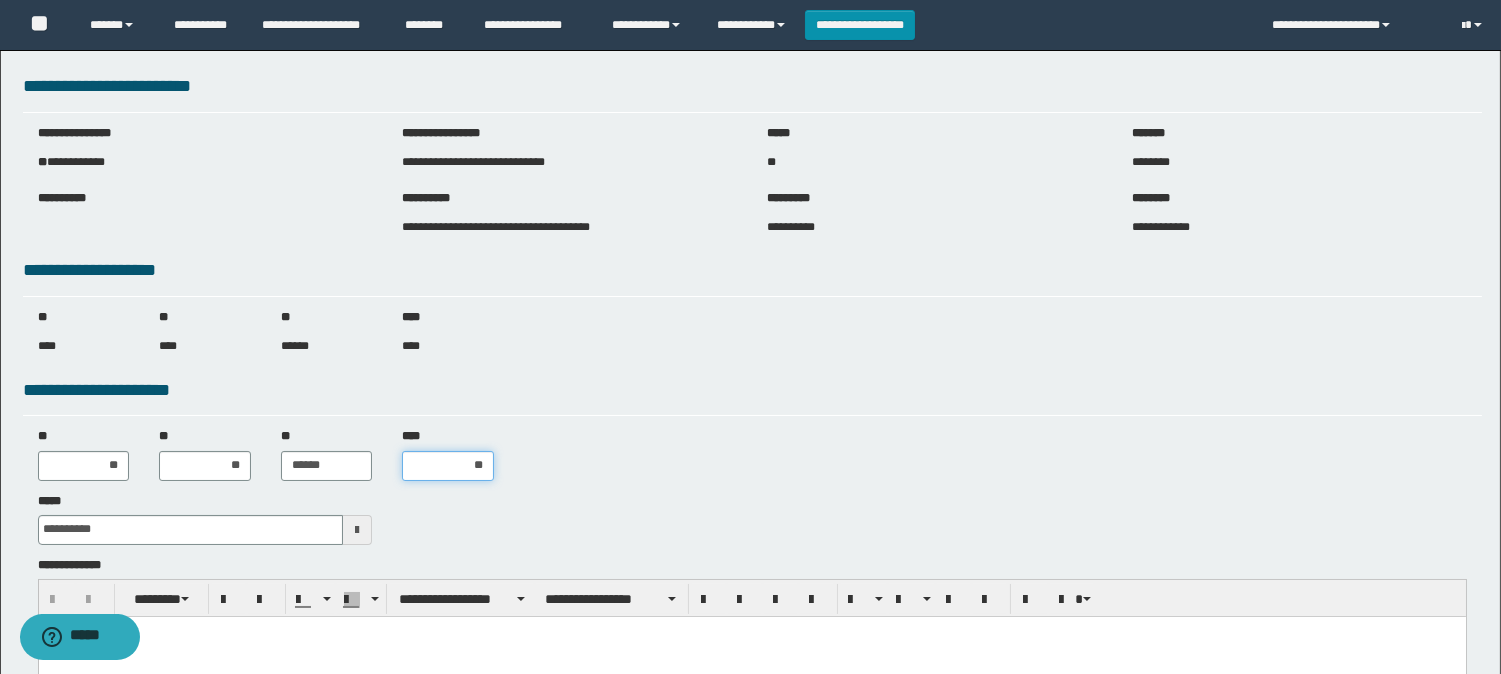 drag, startPoint x: 491, startPoint y: 457, endPoint x: 473, endPoint y: 457, distance: 18 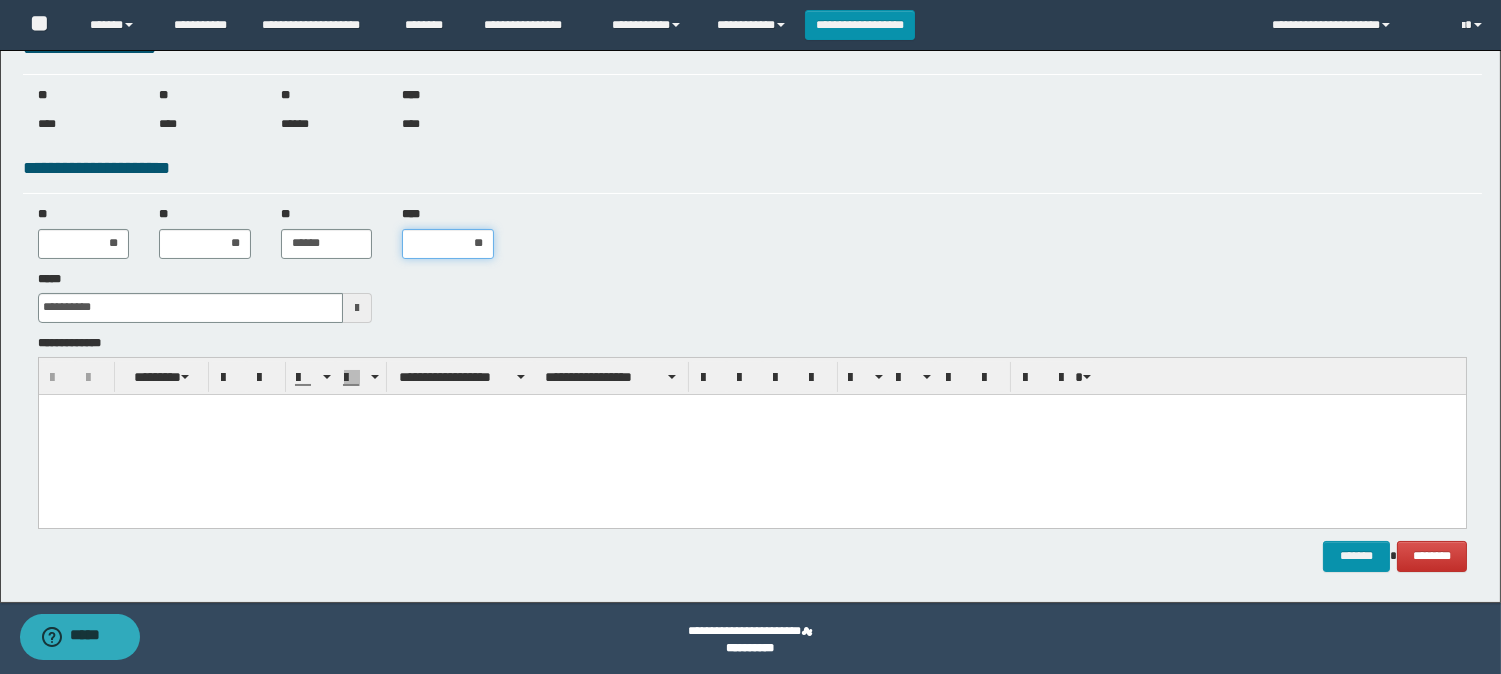 scroll, scrollTop: 224, scrollLeft: 0, axis: vertical 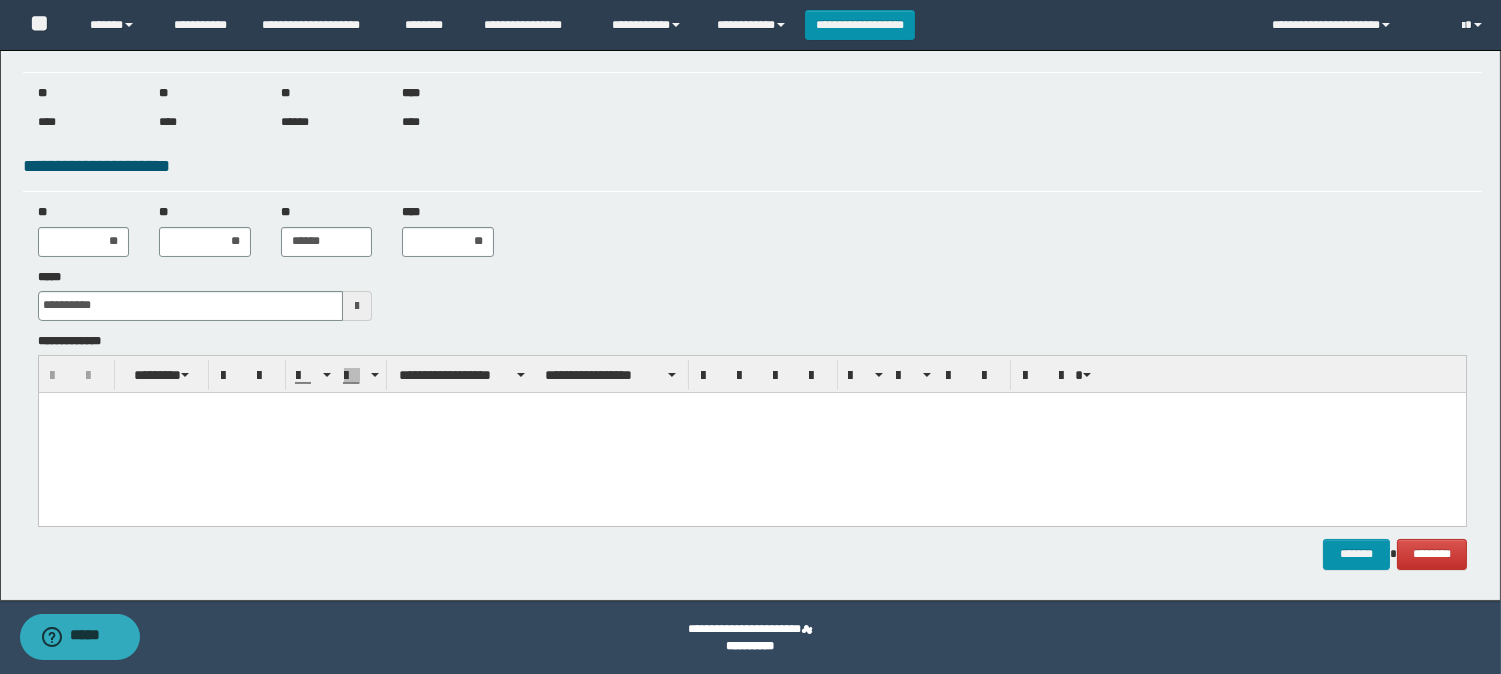 click at bounding box center [751, 432] 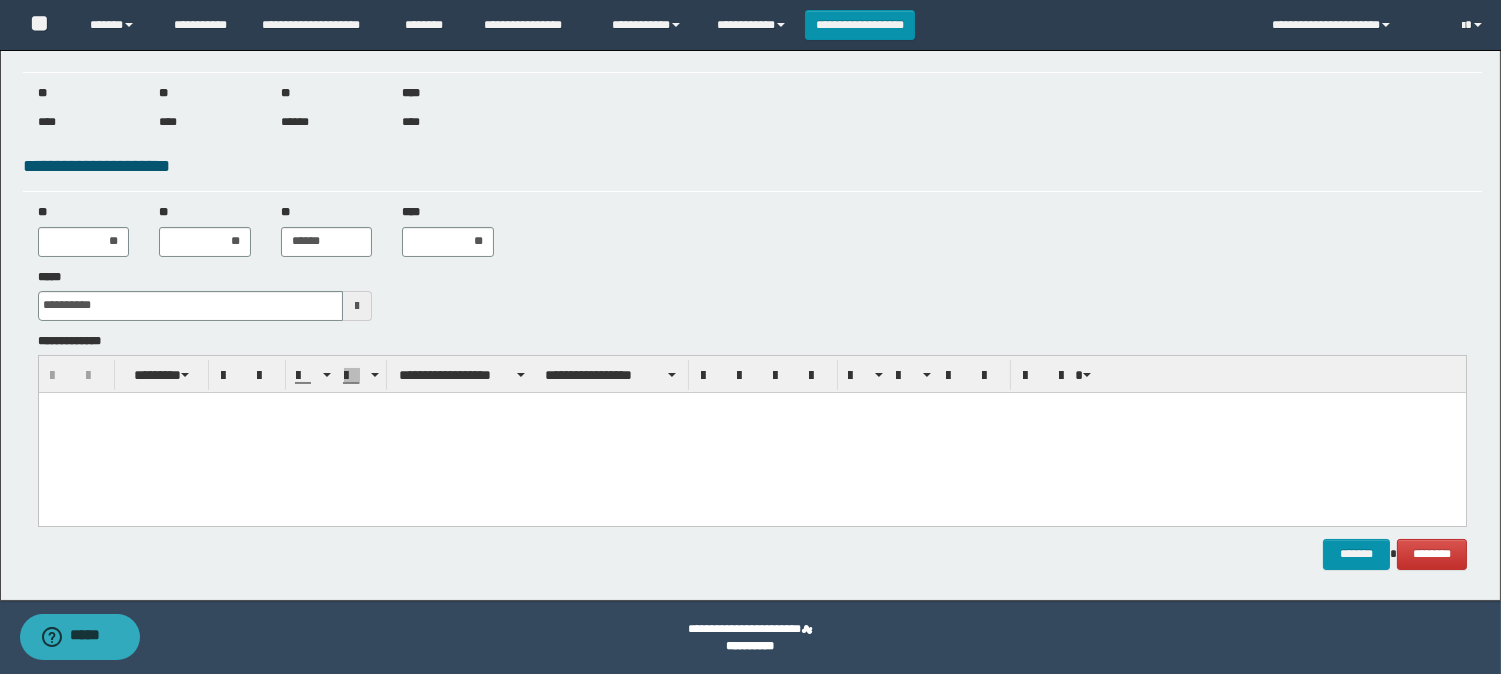 type 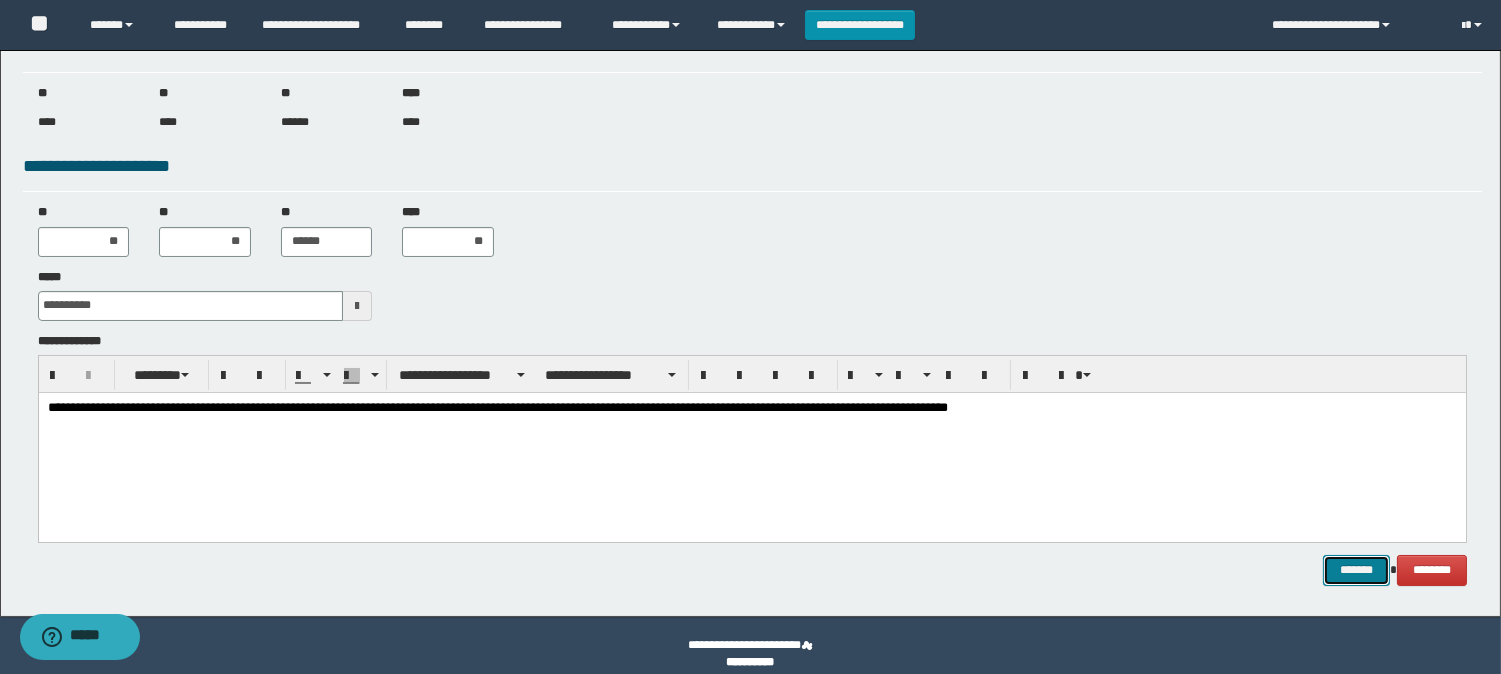 click on "*******" at bounding box center (1356, 570) 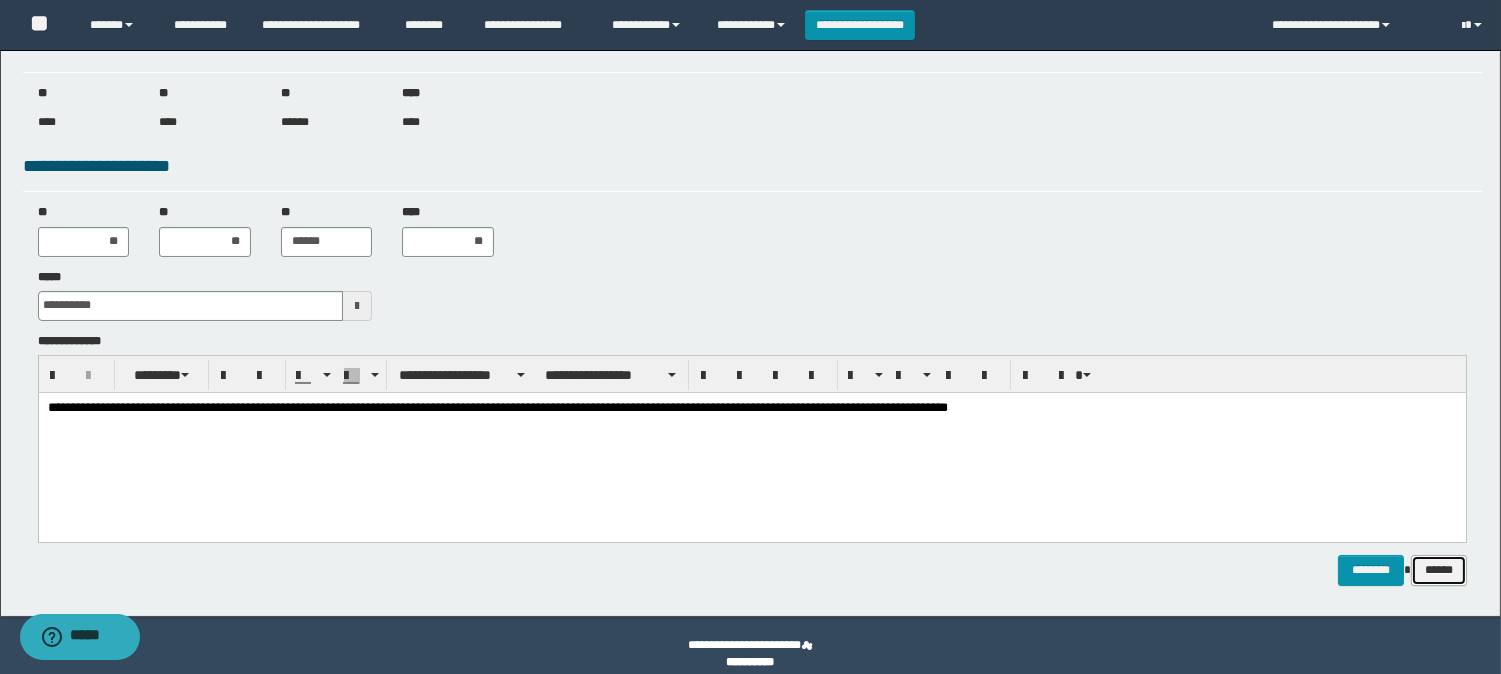 click on "******" at bounding box center (1439, 570) 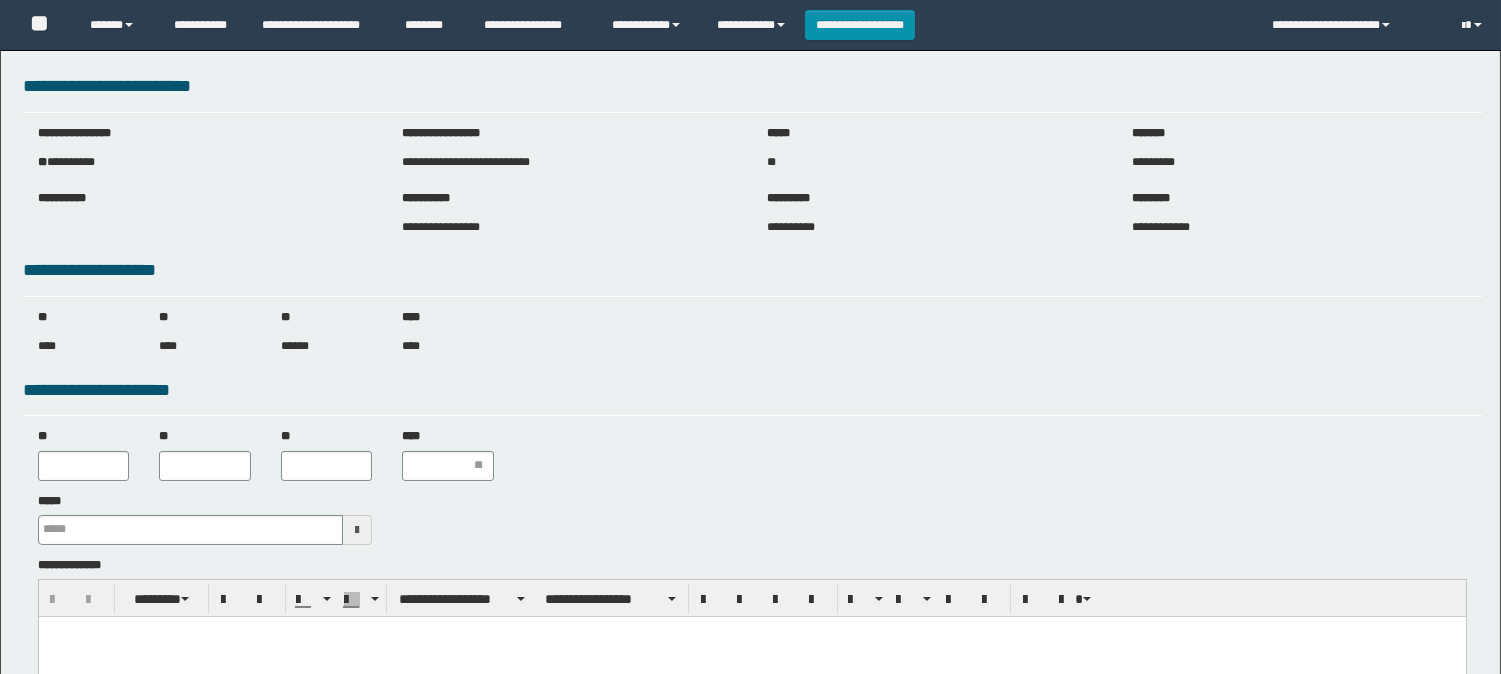 scroll, scrollTop: 0, scrollLeft: 0, axis: both 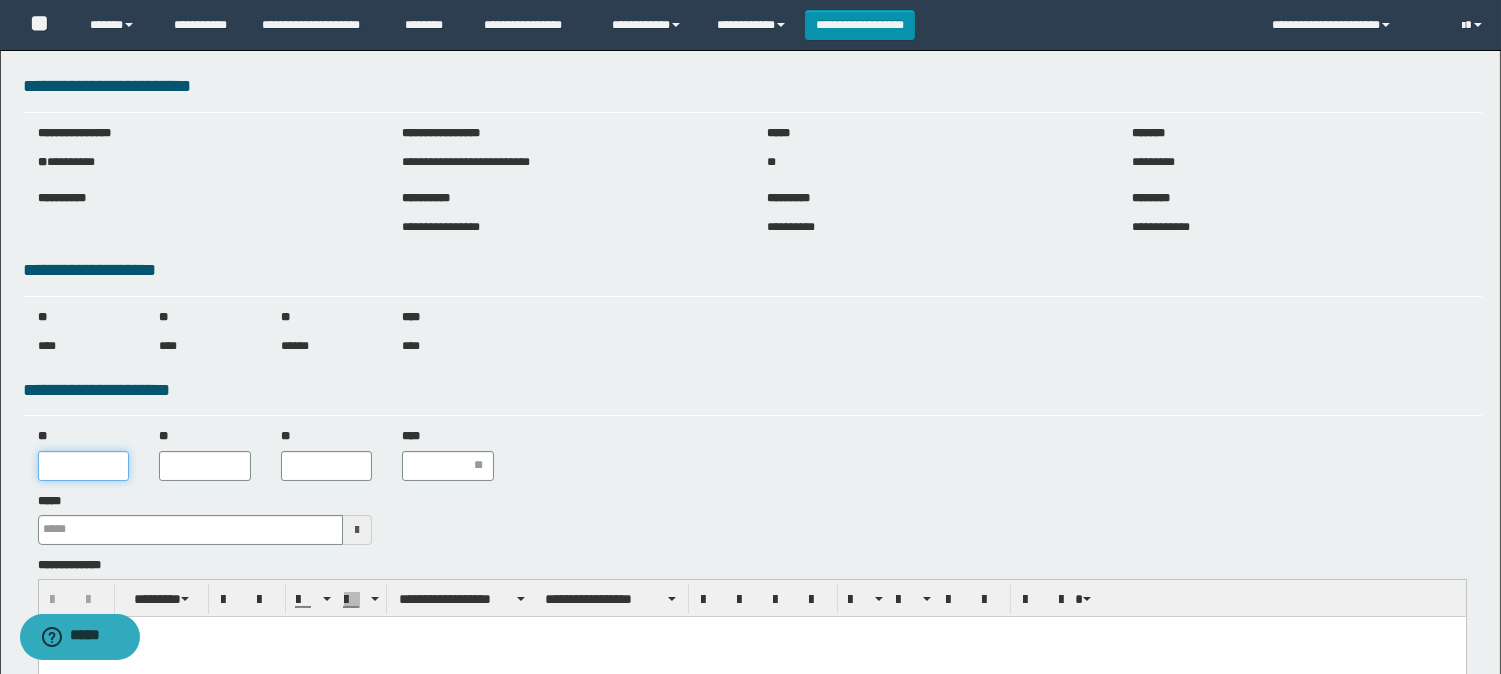 click on "**" at bounding box center (84, 466) 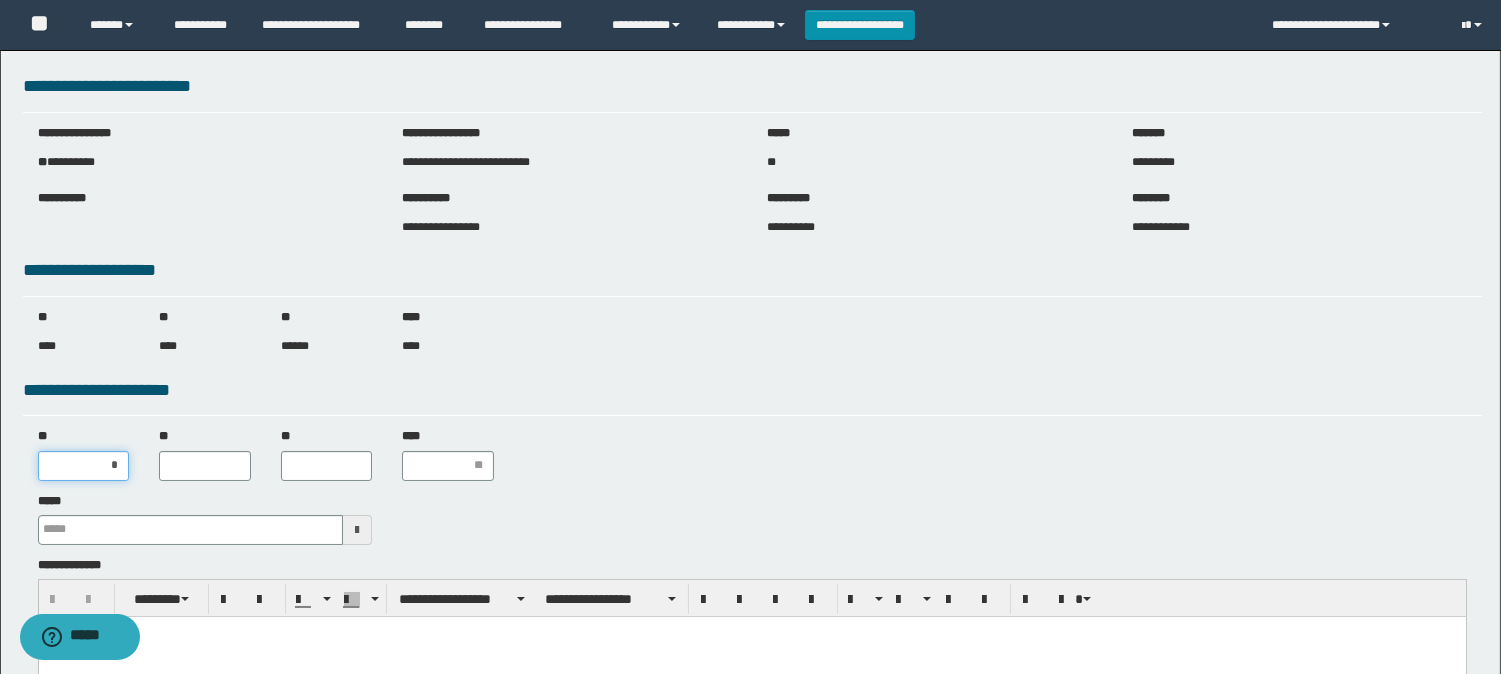 type on "**" 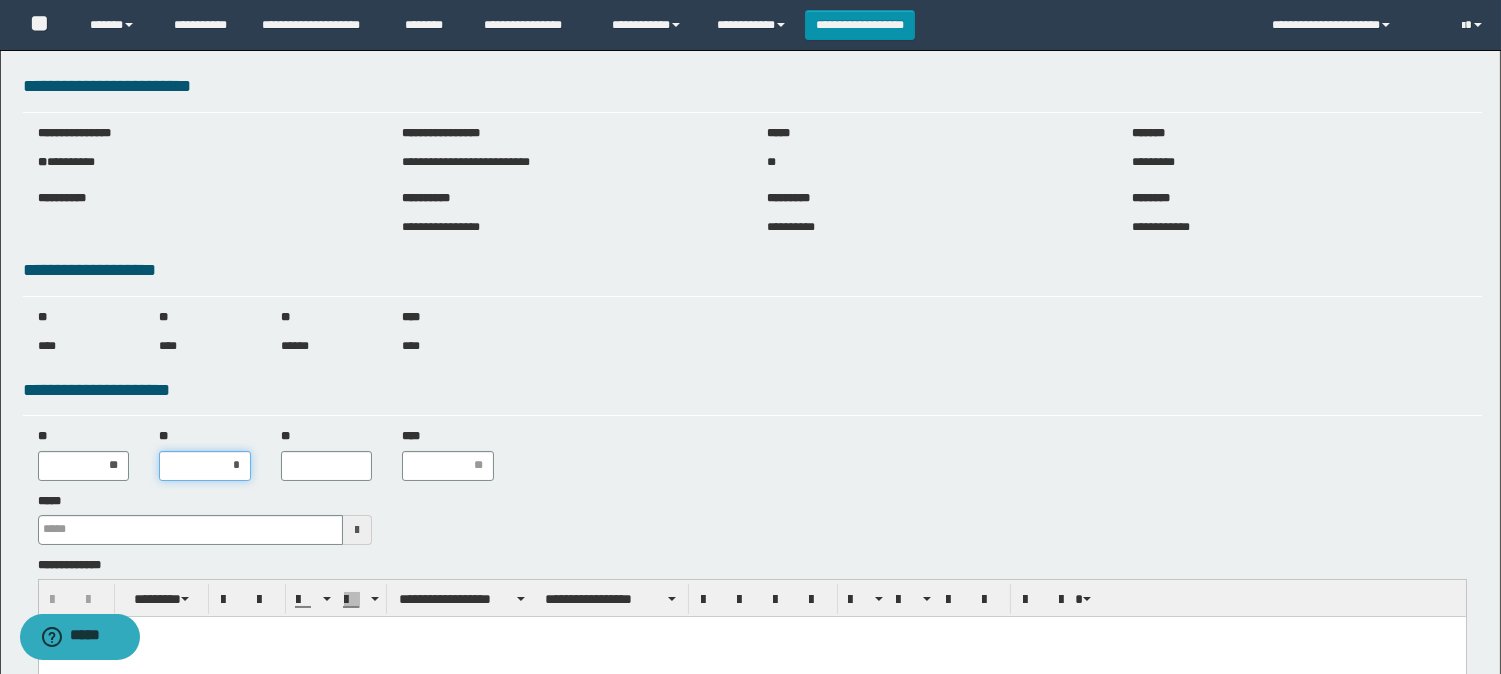 type on "**" 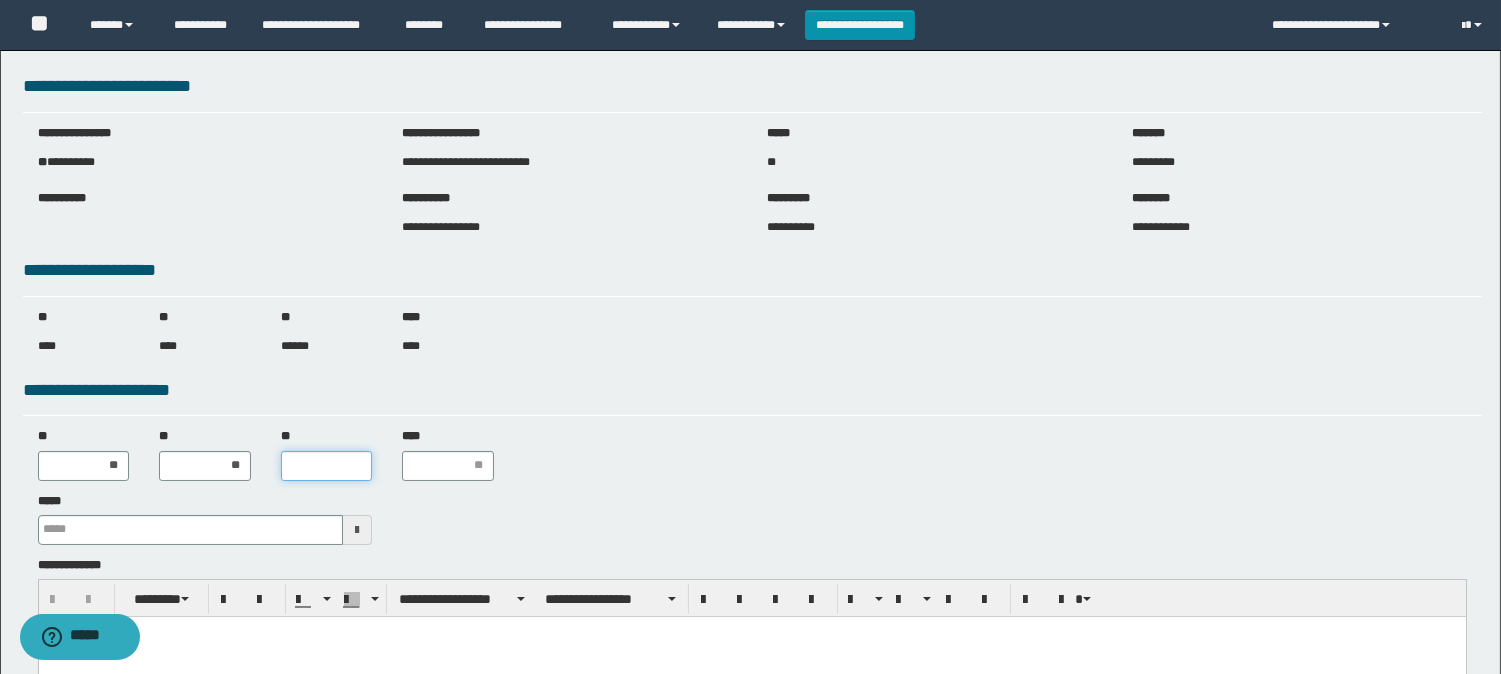 type on "***" 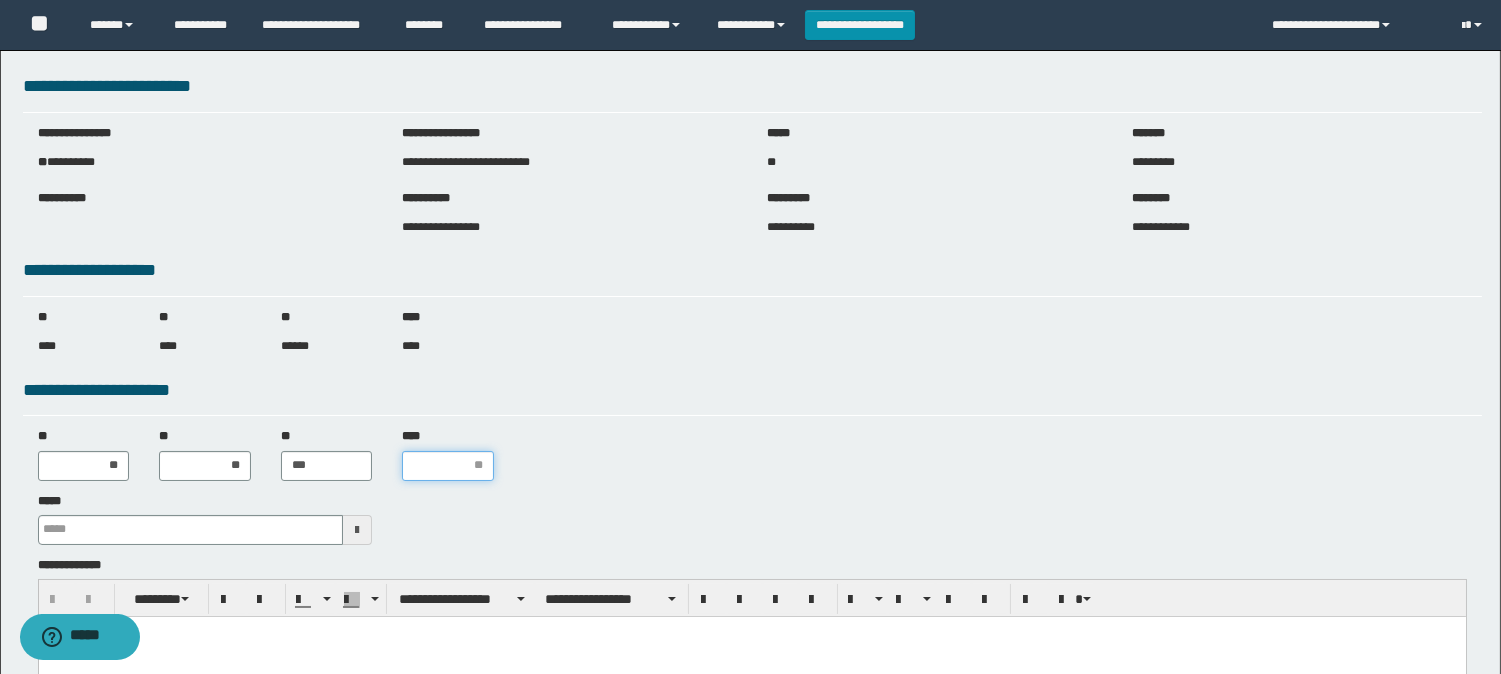 click on "****" at bounding box center [448, 466] 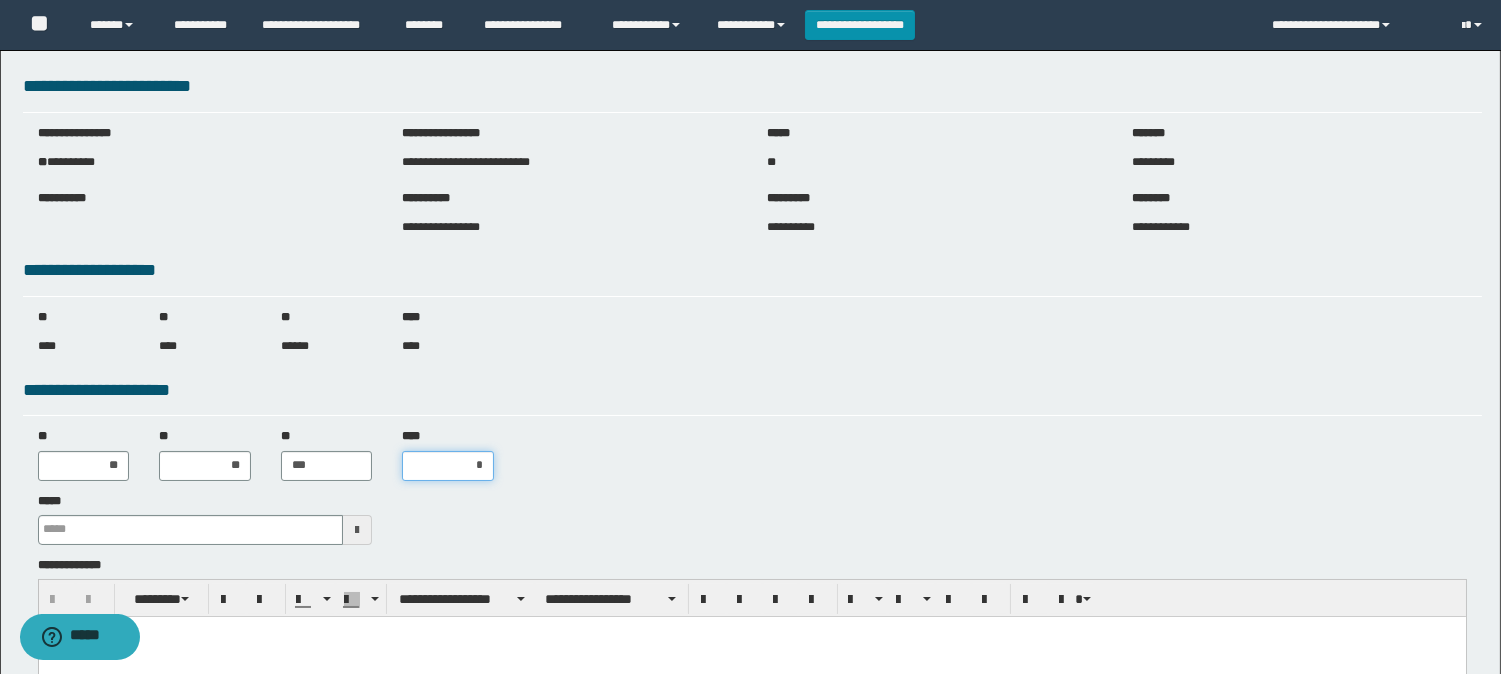 type on "**" 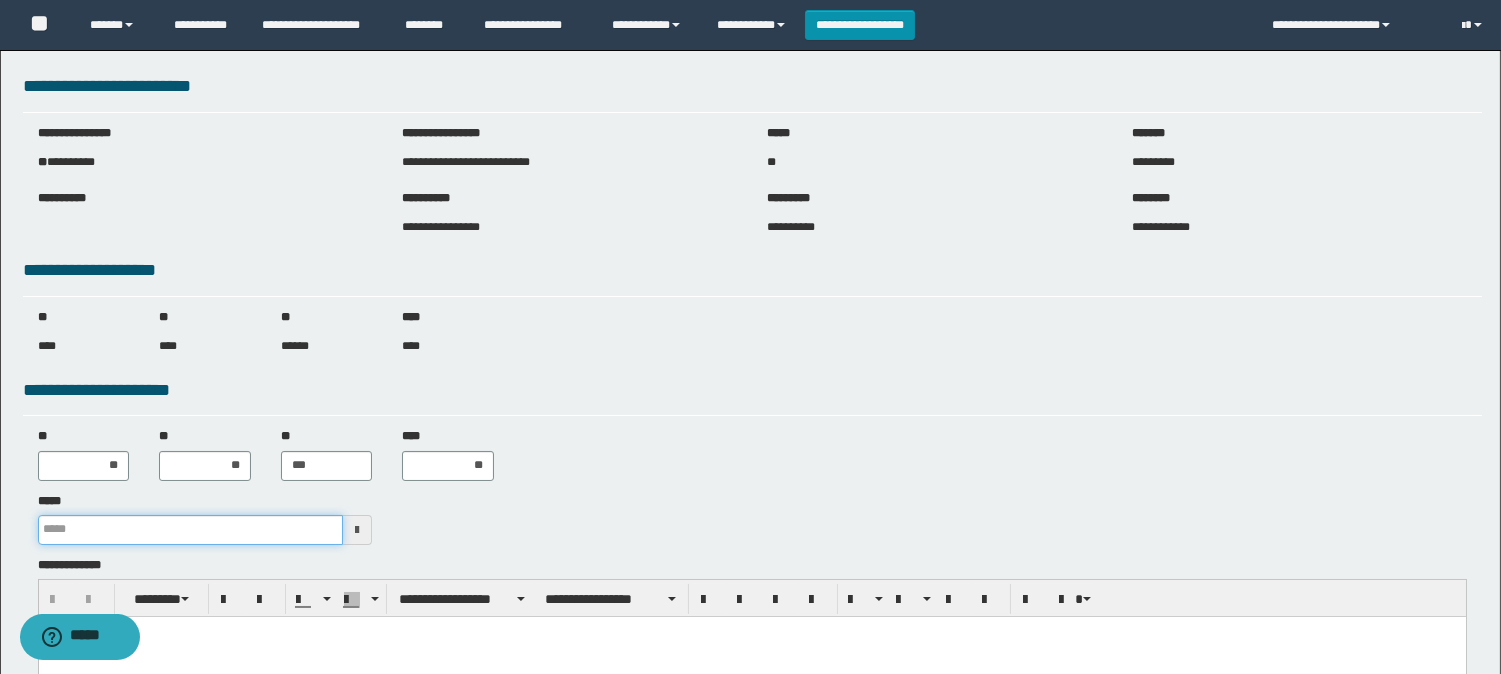 click on "*****" at bounding box center [191, 530] 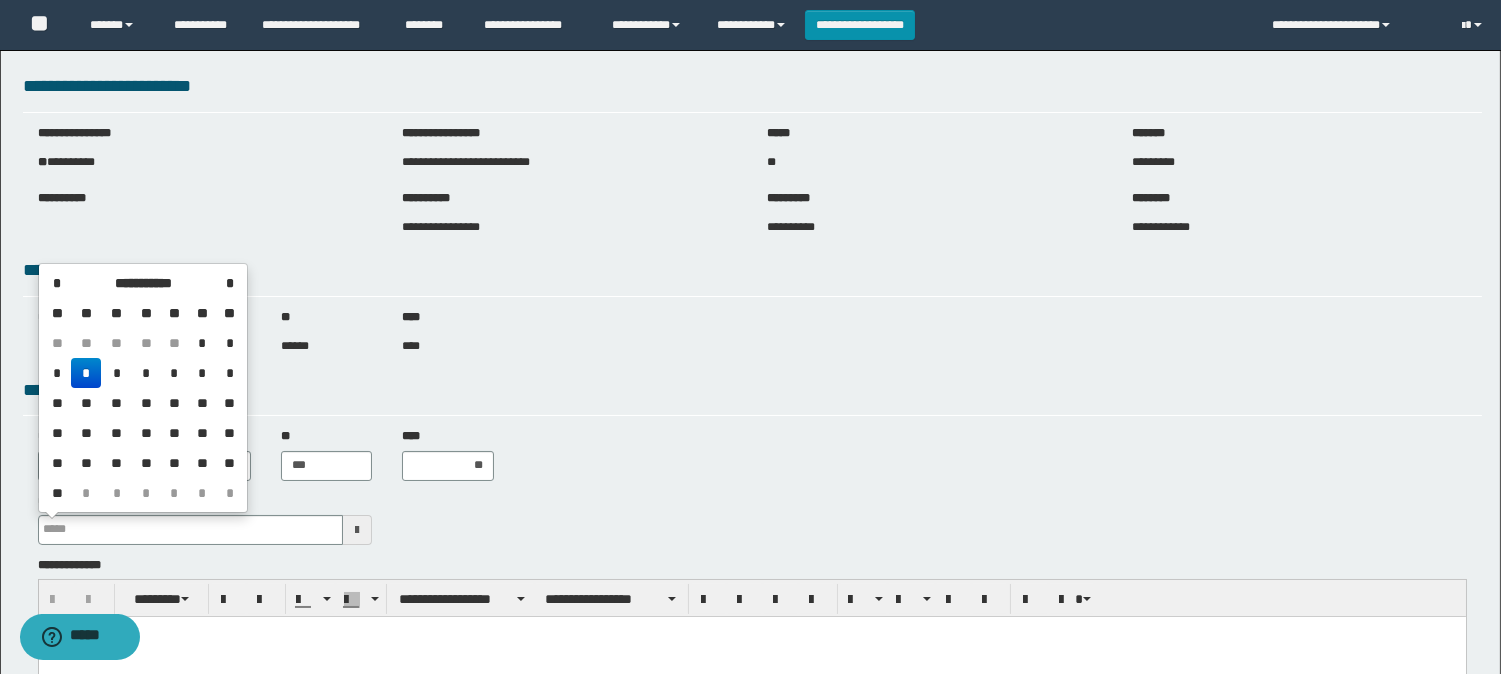 click on "*" at bounding box center [85, 373] 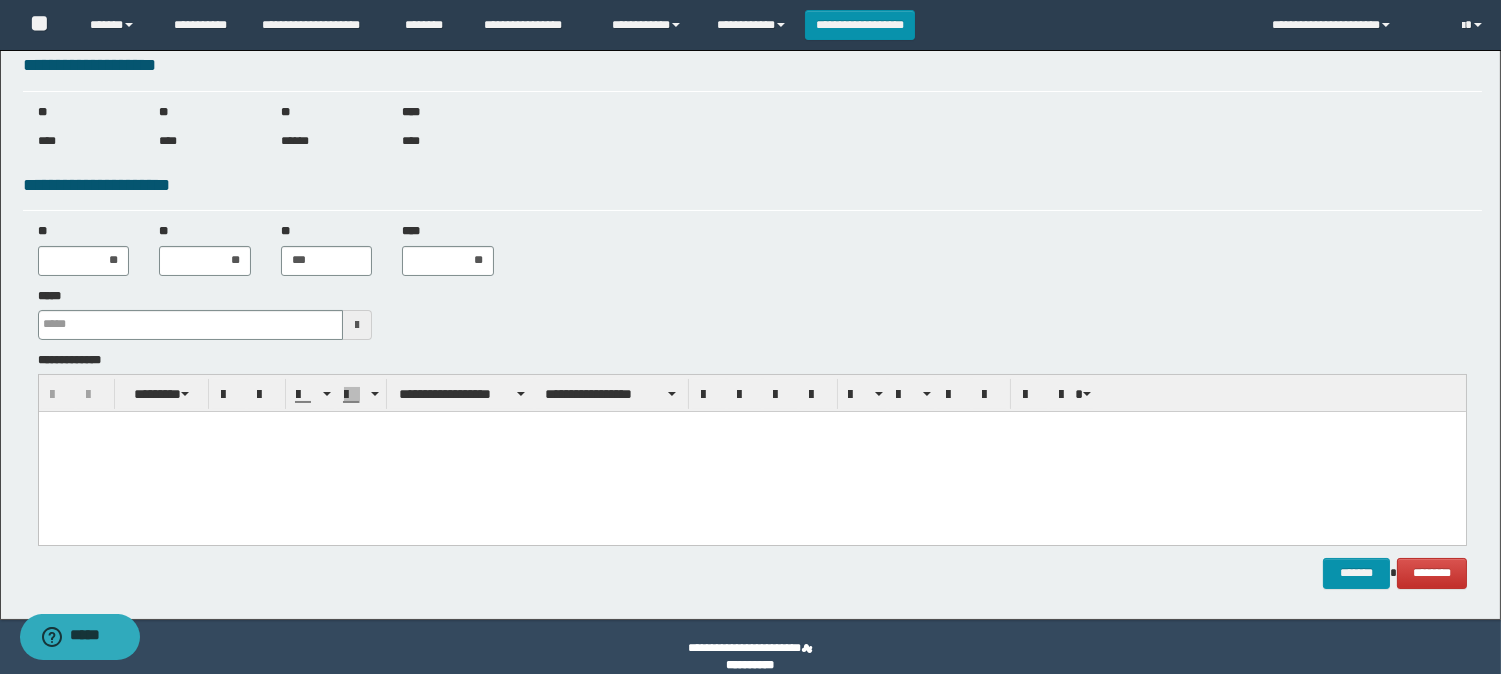 scroll, scrollTop: 224, scrollLeft: 0, axis: vertical 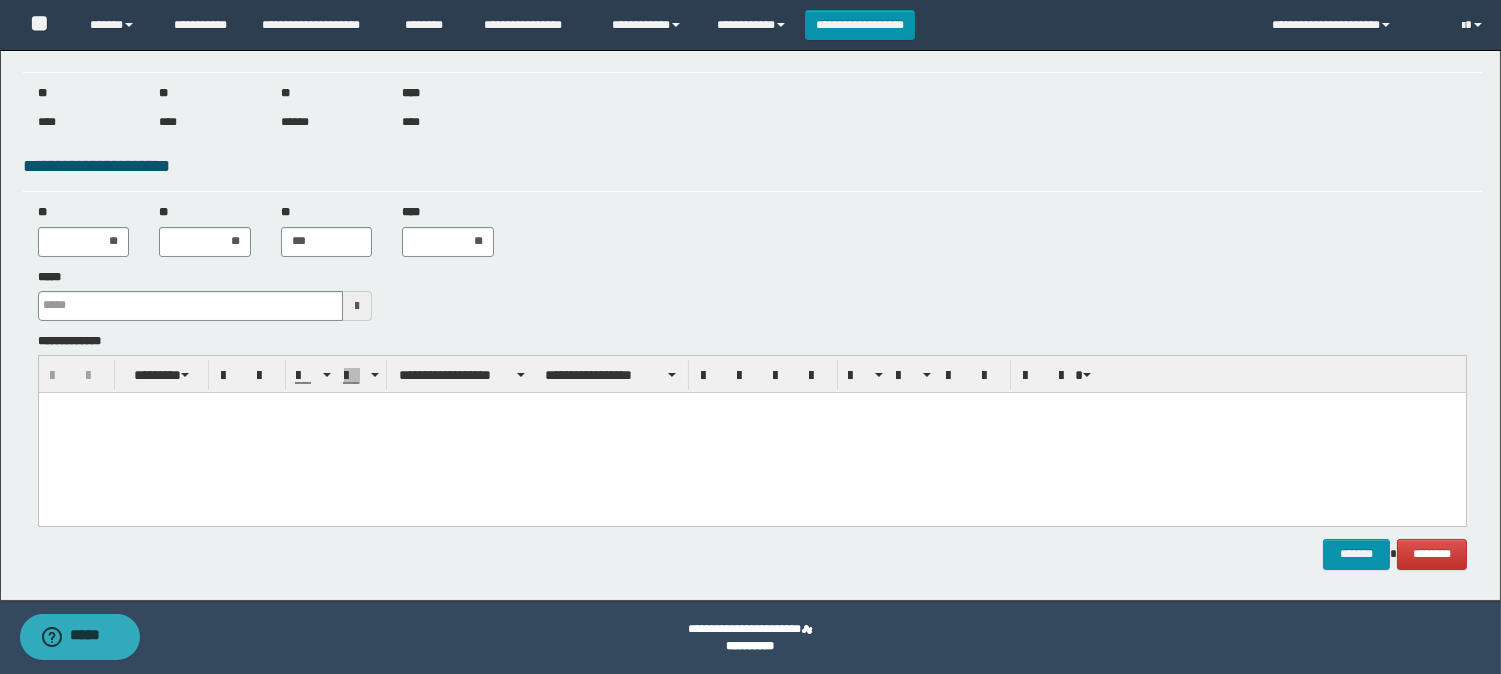 click at bounding box center (751, 407) 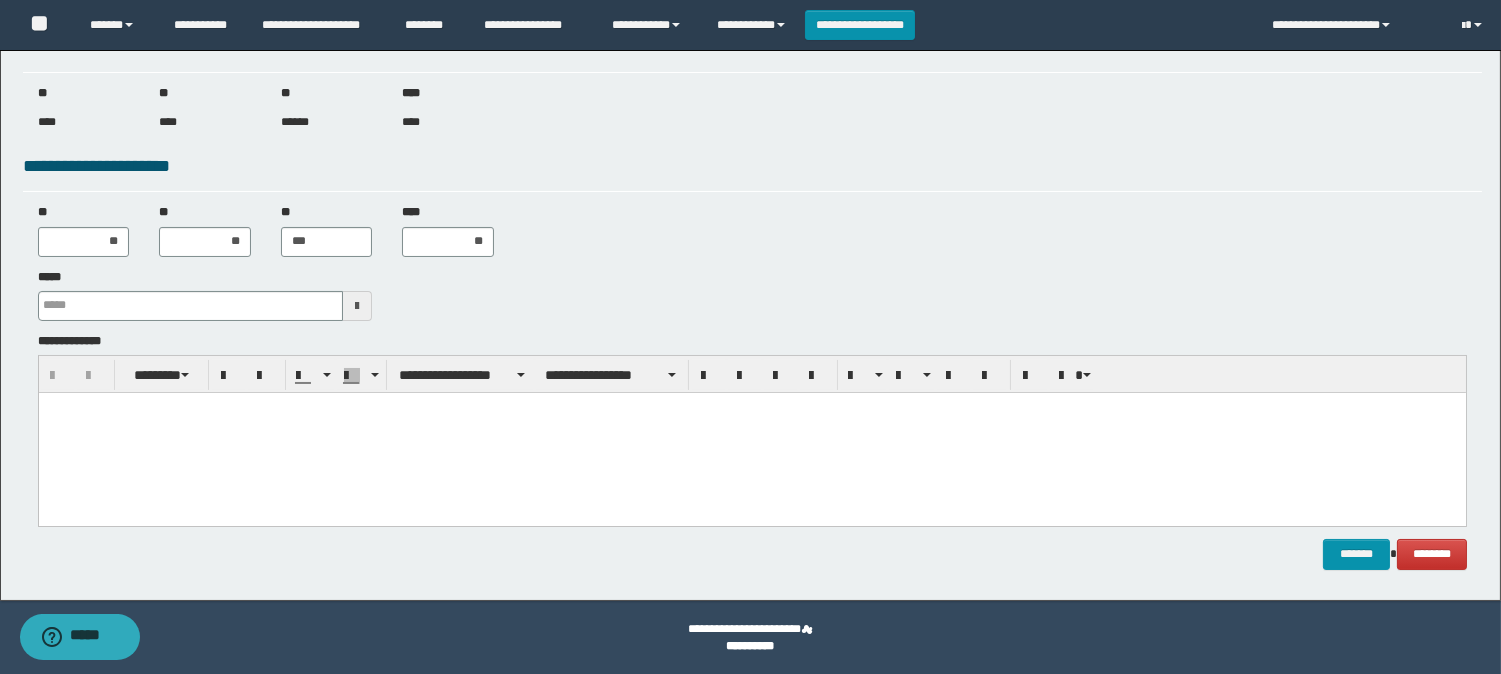 type 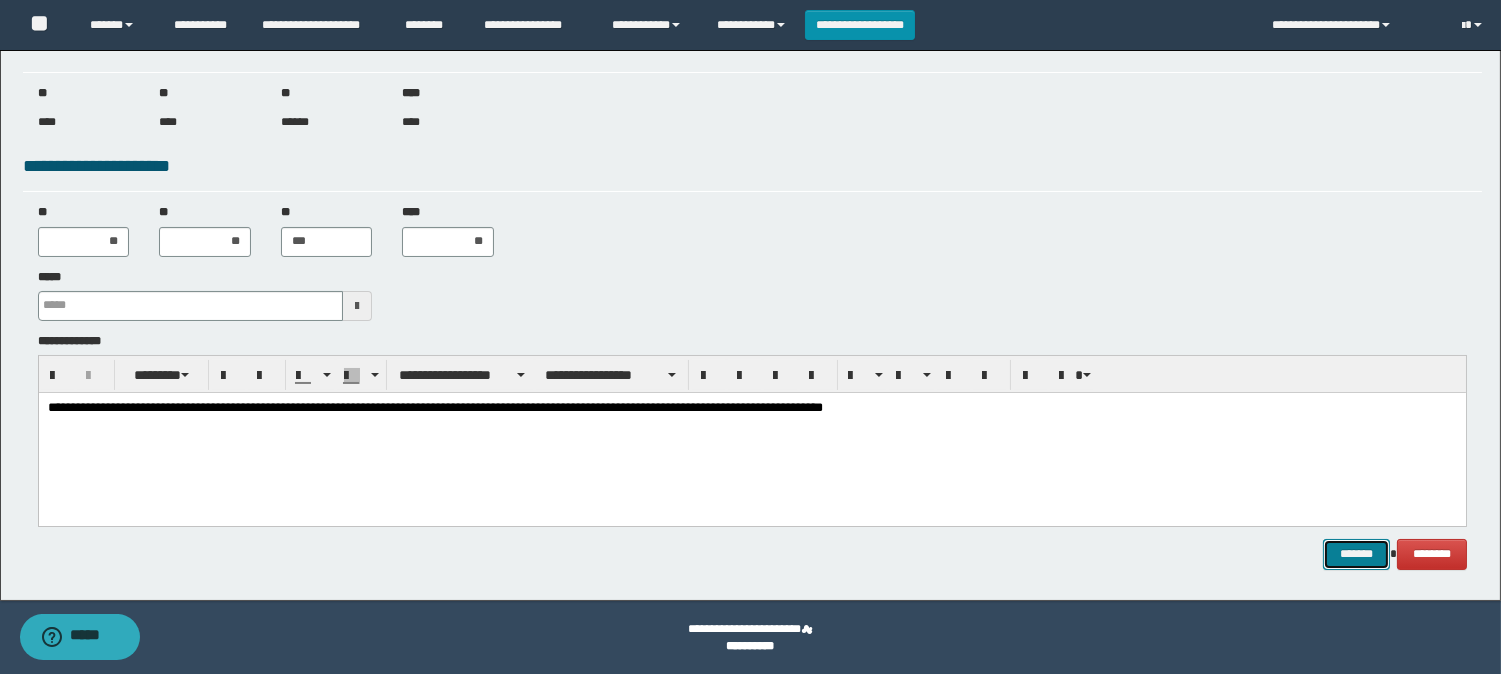 click on "*******" at bounding box center (1356, 554) 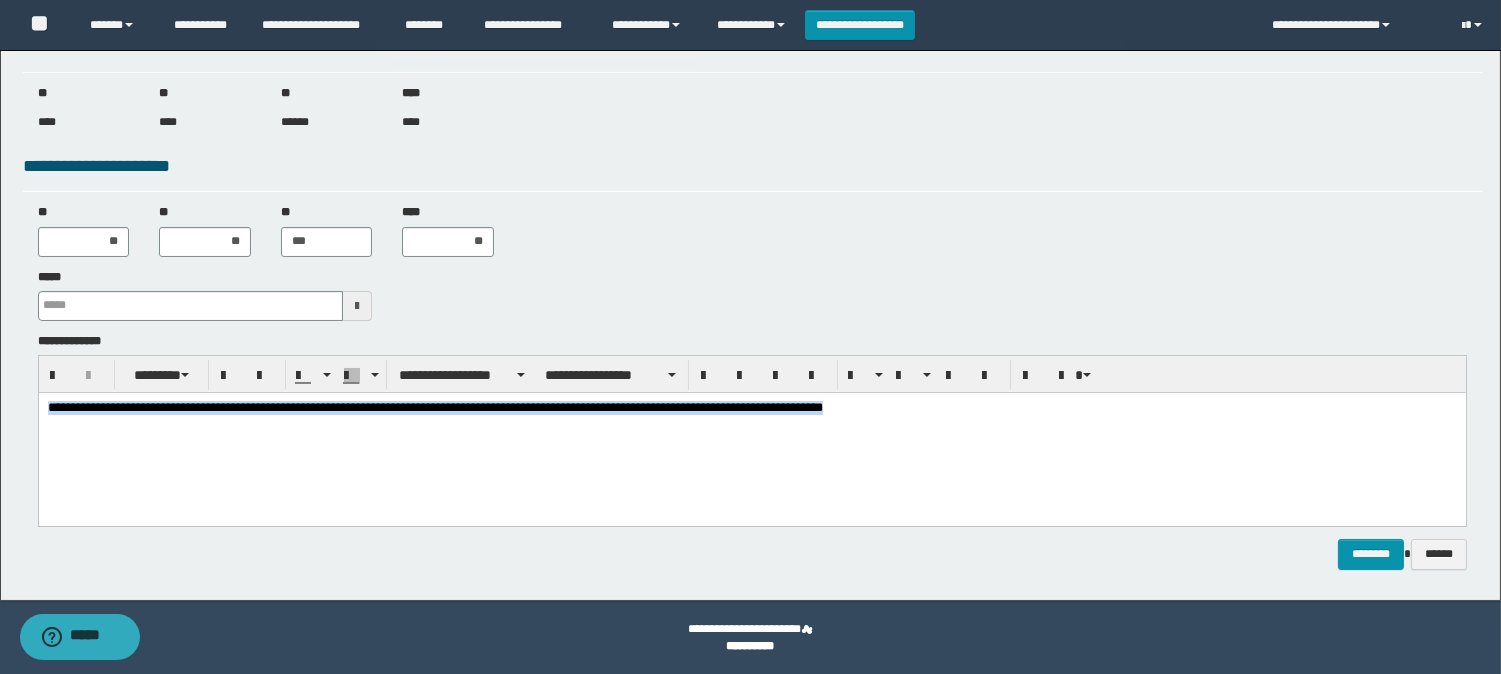 drag, startPoint x: 1234, startPoint y: 404, endPoint x: -1, endPoint y: 530, distance: 1241.4109 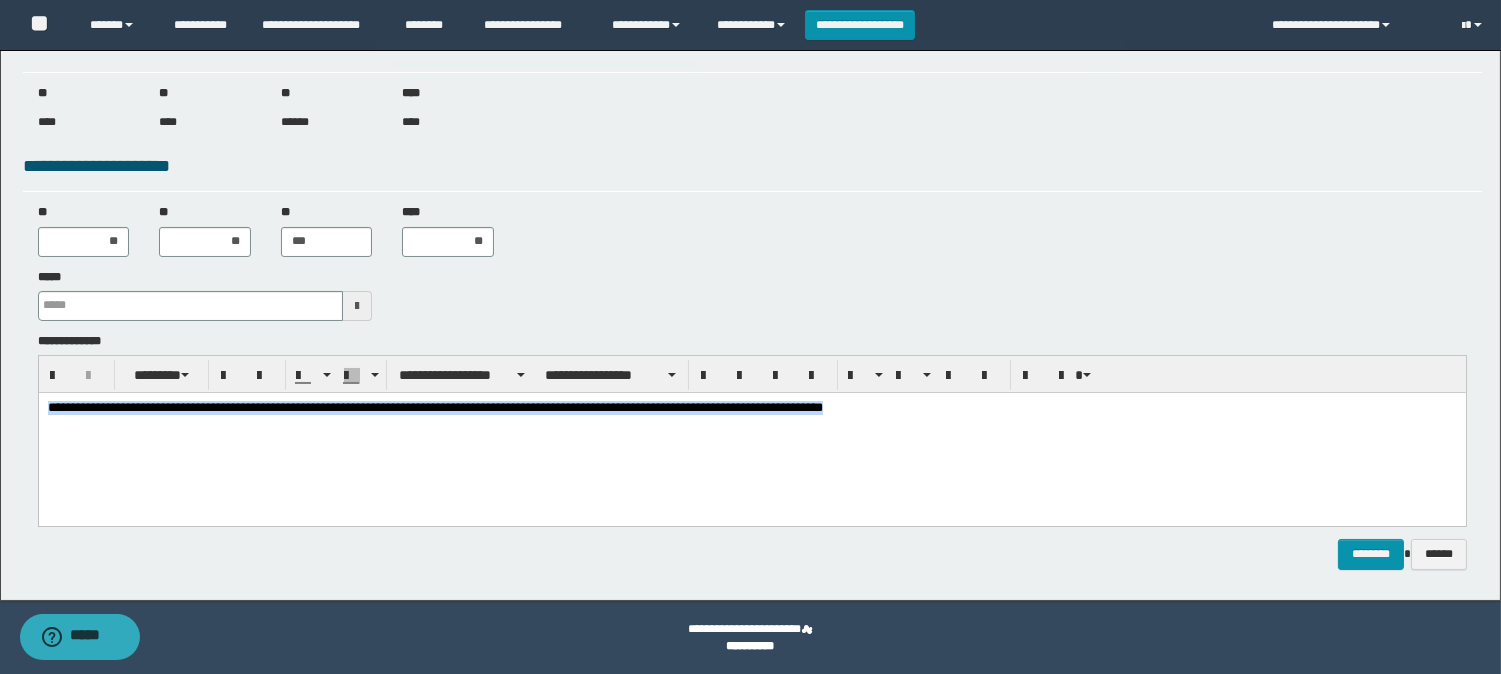 click on "**********" at bounding box center [751, 433] 